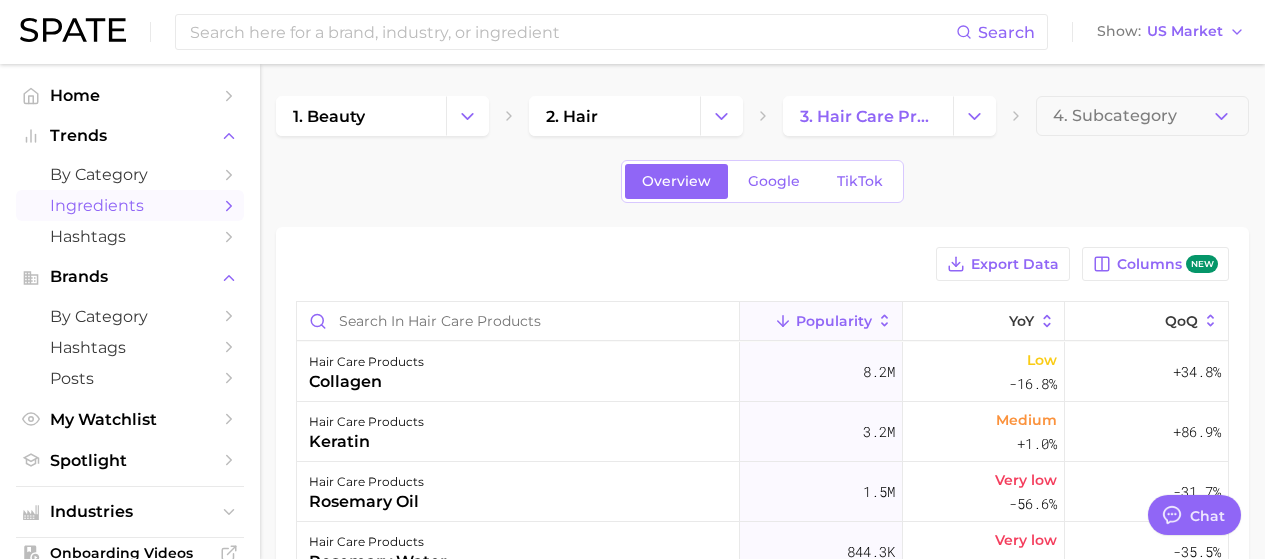 scroll, scrollTop: 100, scrollLeft: 0, axis: vertical 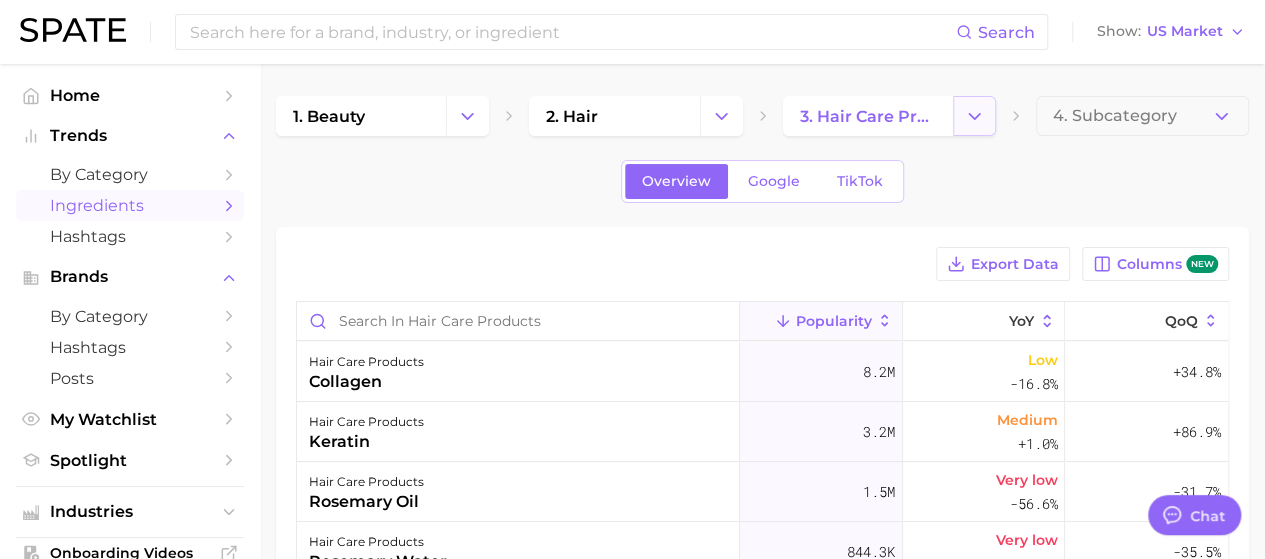click at bounding box center [974, 116] 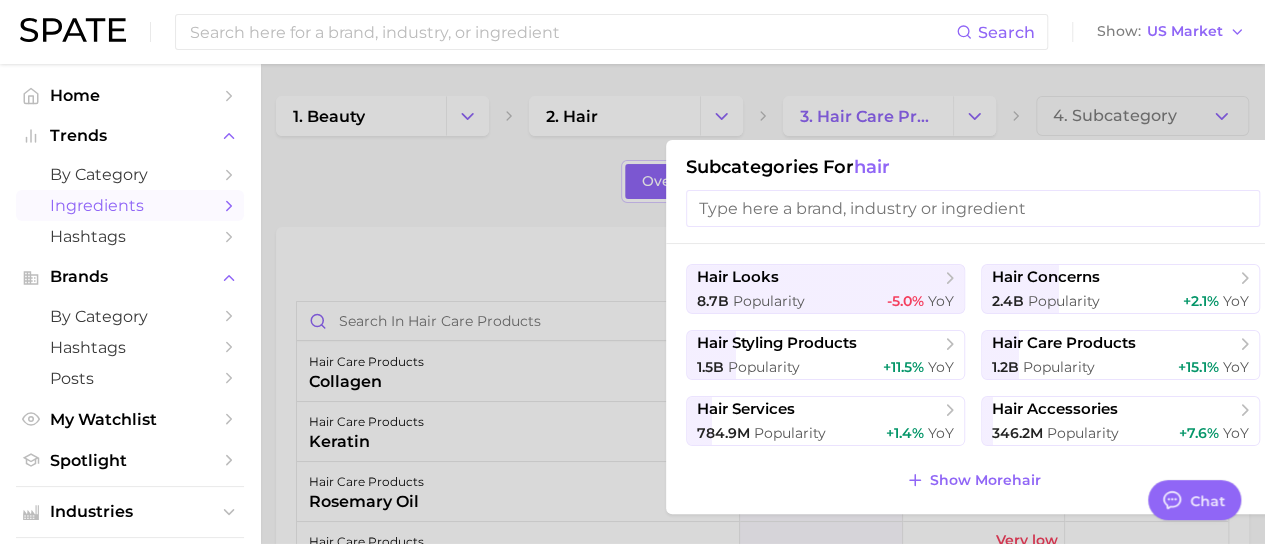 click at bounding box center (632, 272) 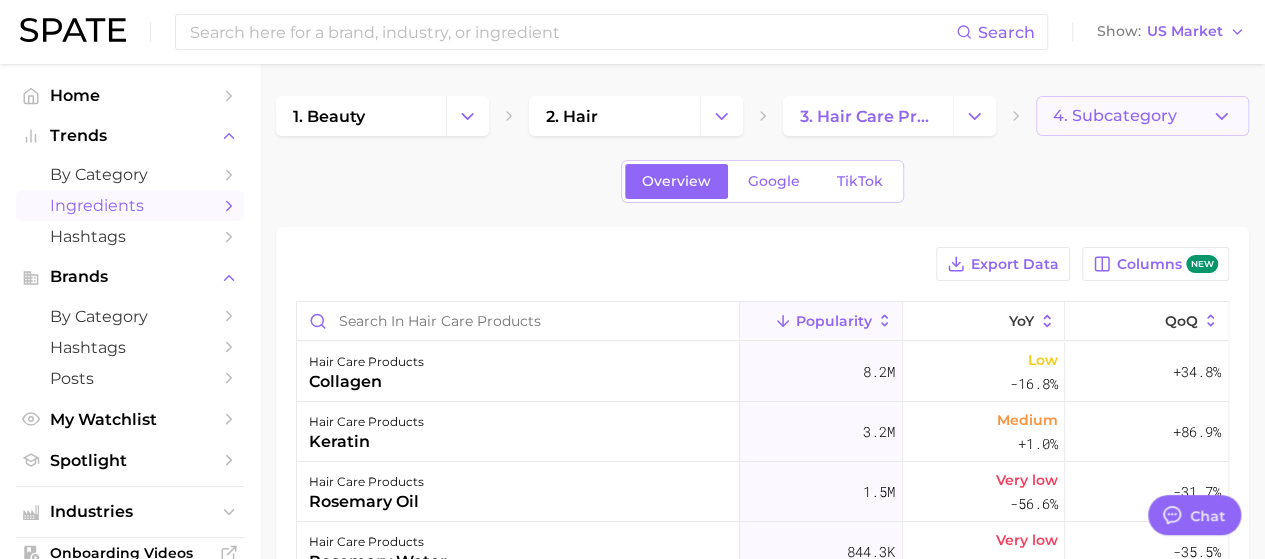click 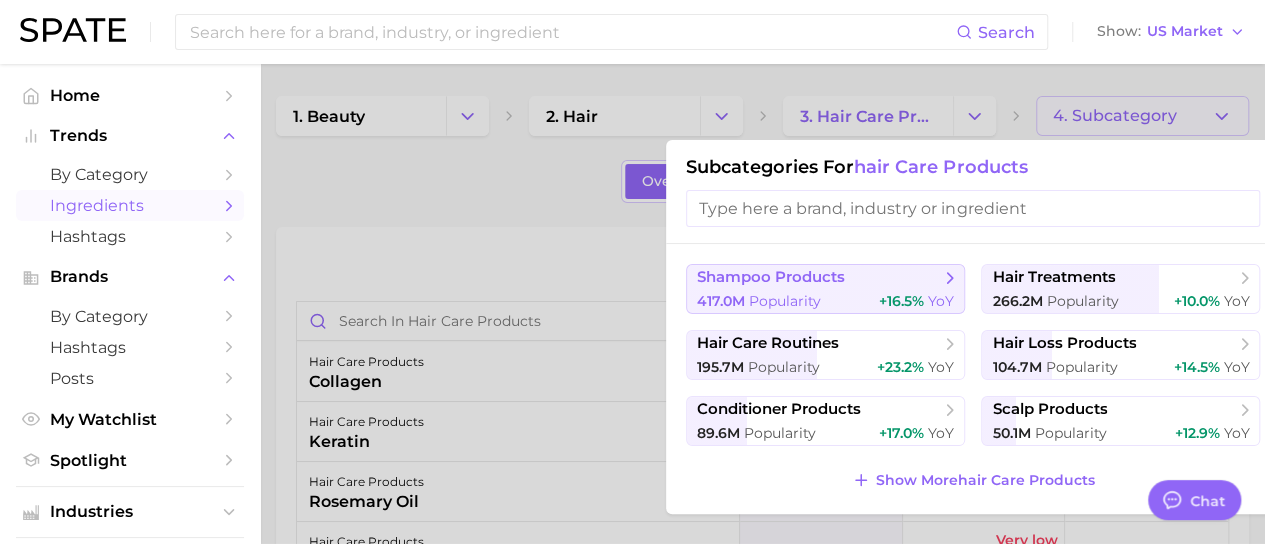 click on "Popularity" at bounding box center [785, 301] 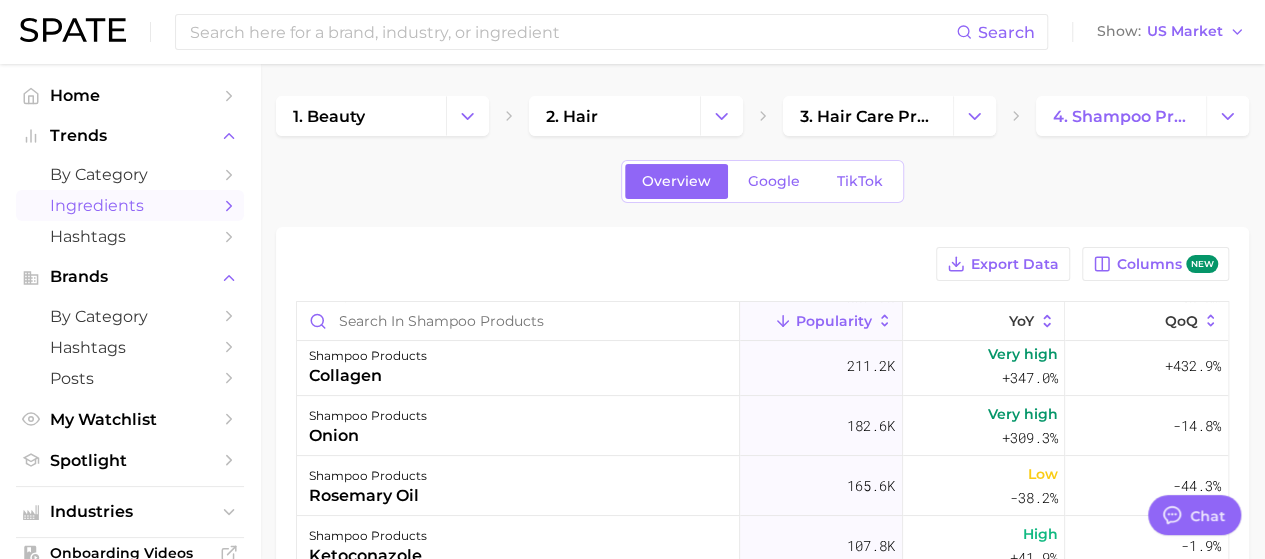 scroll, scrollTop: 0, scrollLeft: 0, axis: both 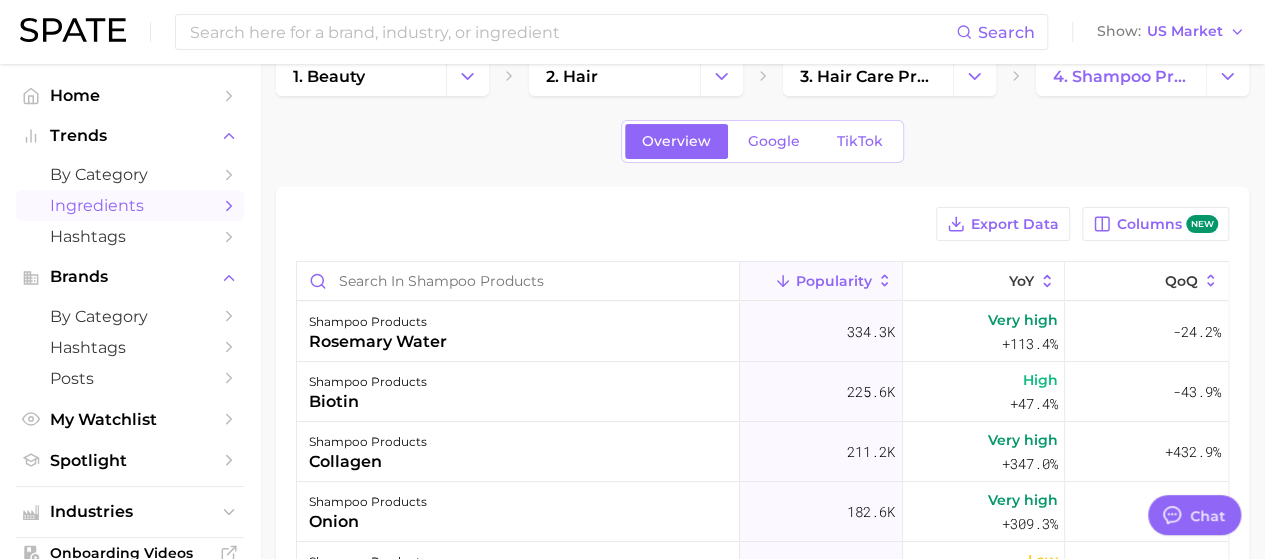 click on "Popularity" at bounding box center (834, 281) 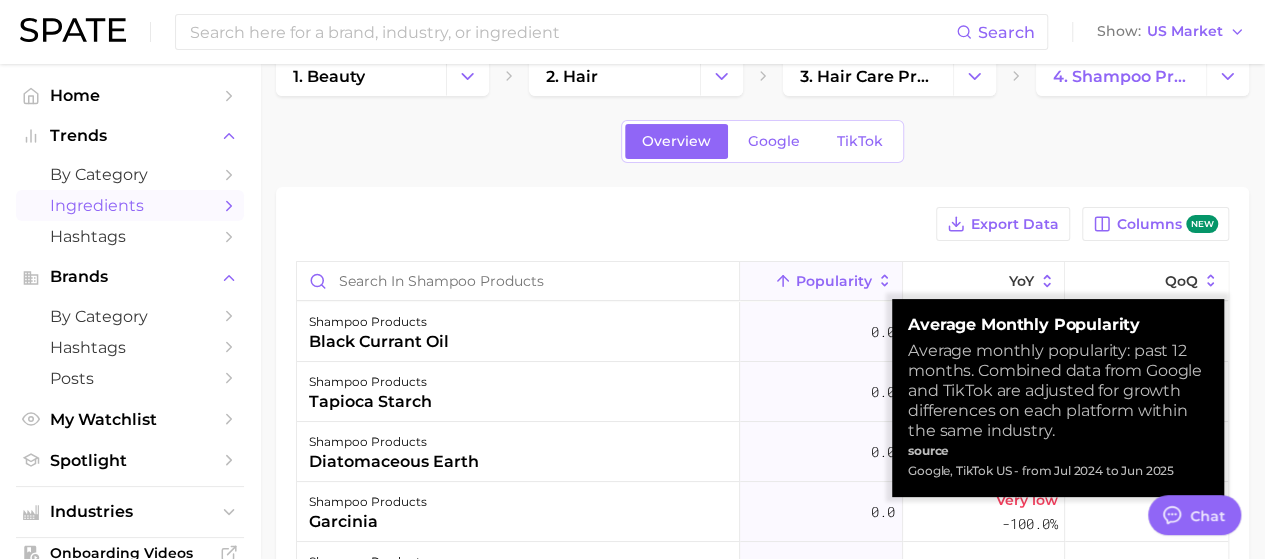 click on "Popularity" at bounding box center [834, 281] 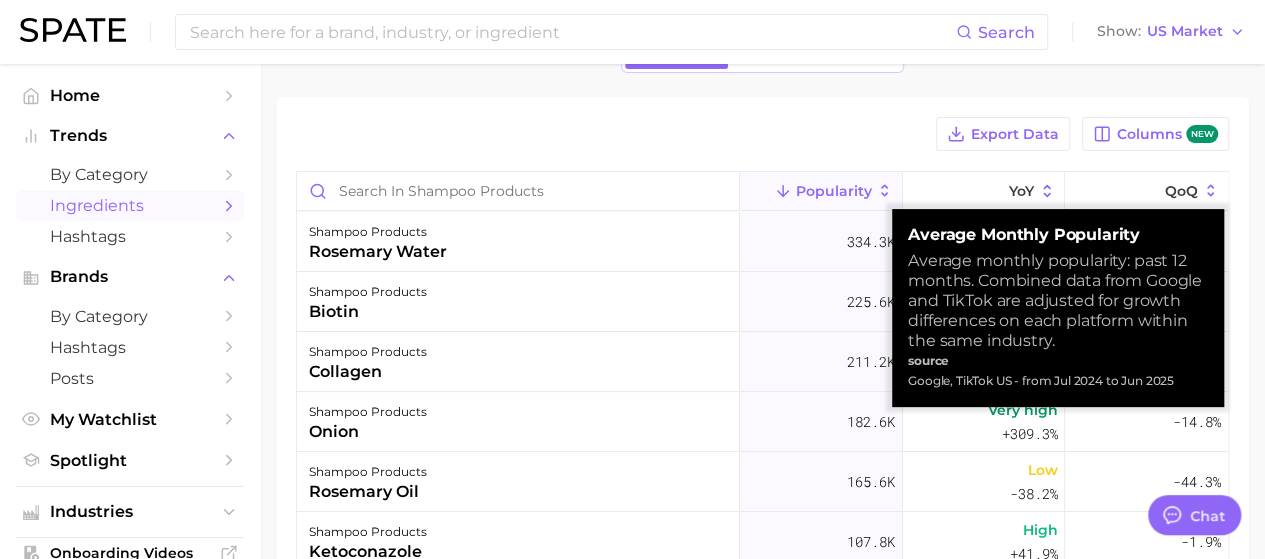 scroll, scrollTop: 100, scrollLeft: 0, axis: vertical 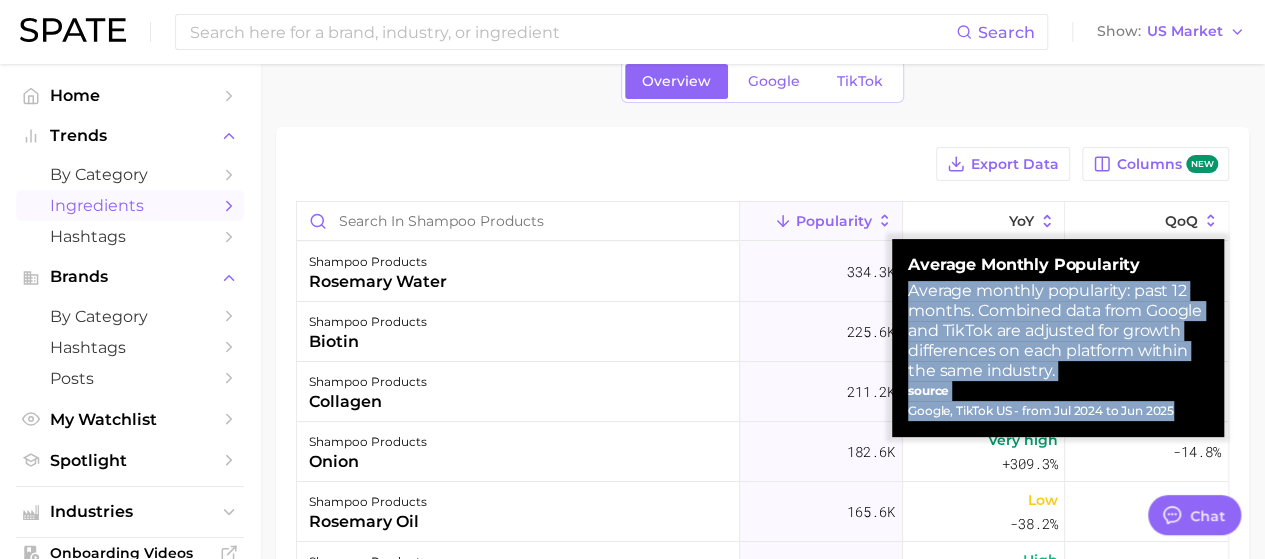 drag, startPoint x: 906, startPoint y: 288, endPoint x: 1201, endPoint y: 417, distance: 321.97205 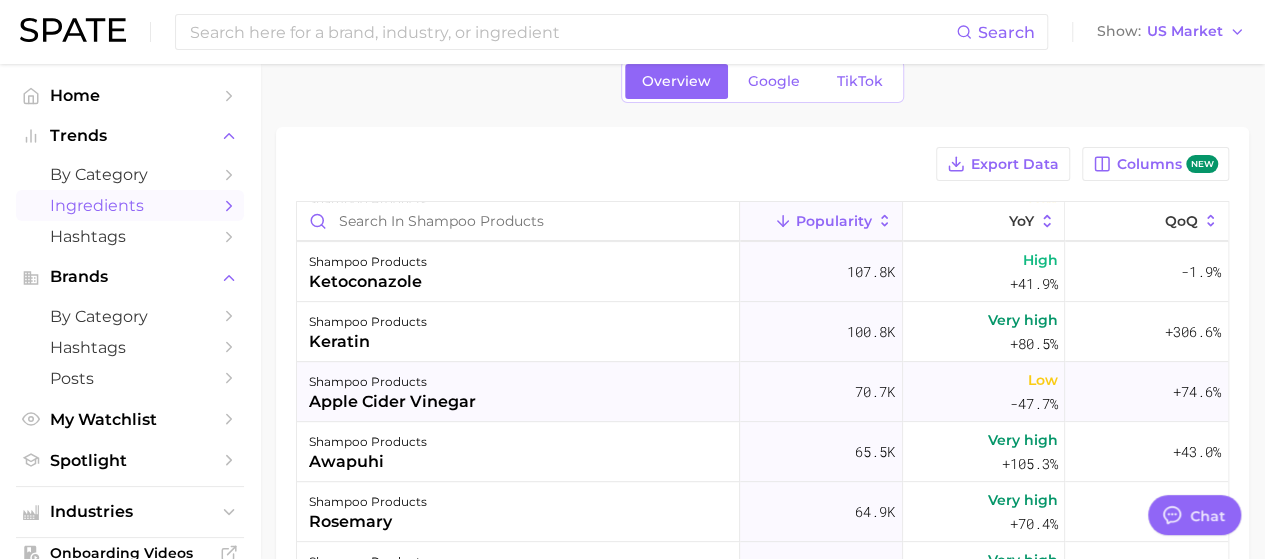 scroll, scrollTop: 400, scrollLeft: 0, axis: vertical 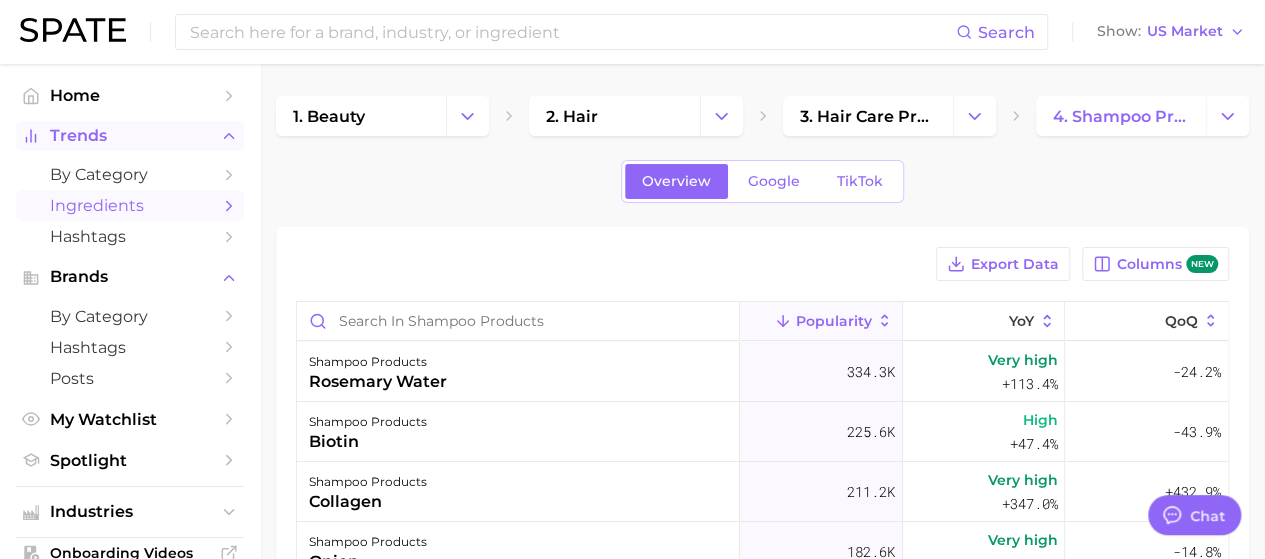 click on "Trends" at bounding box center [130, 136] 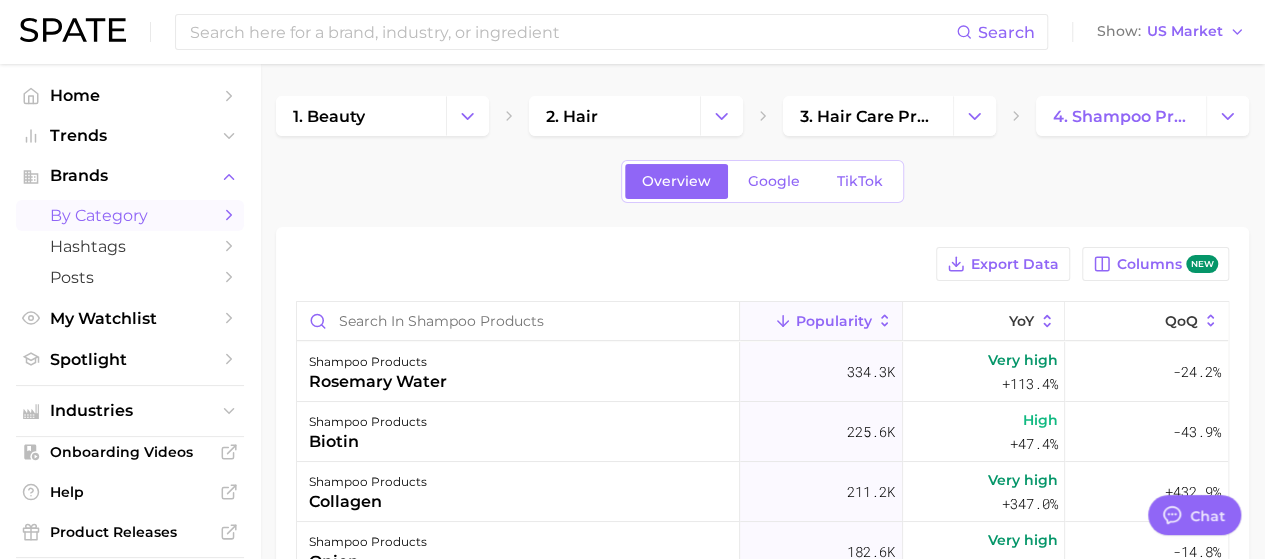 click on "by Category" at bounding box center [130, 215] 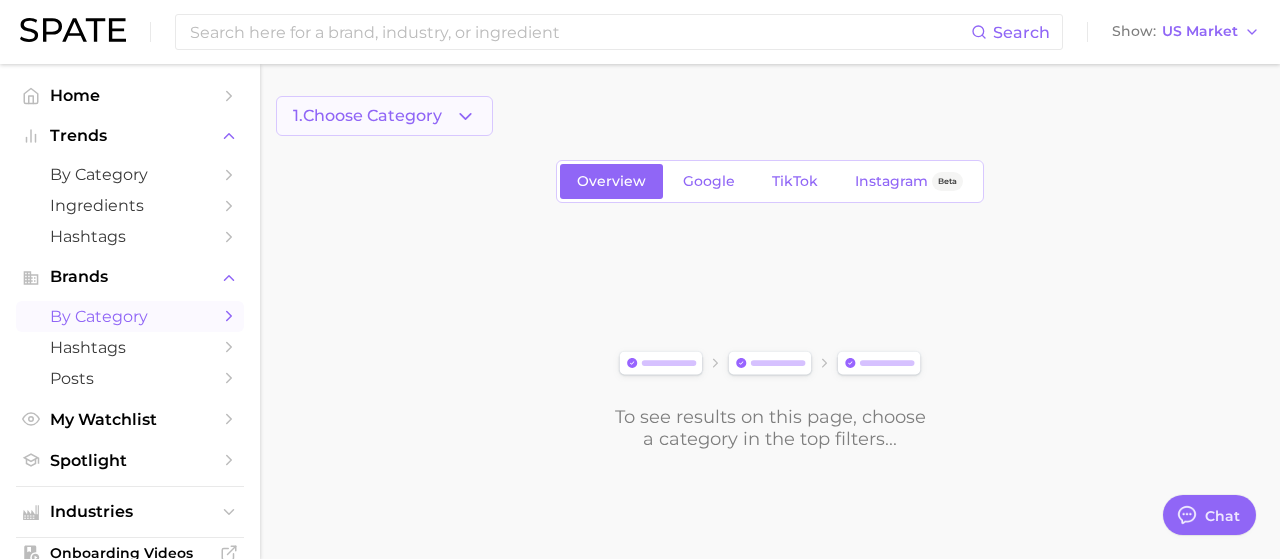 click 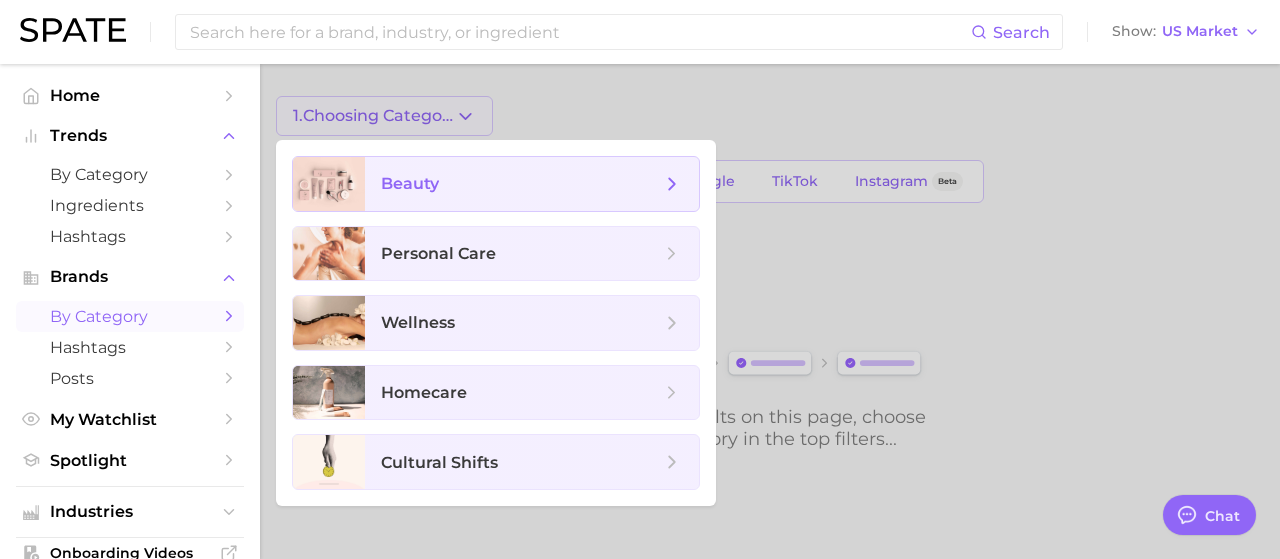 click on "beauty" at bounding box center [532, 184] 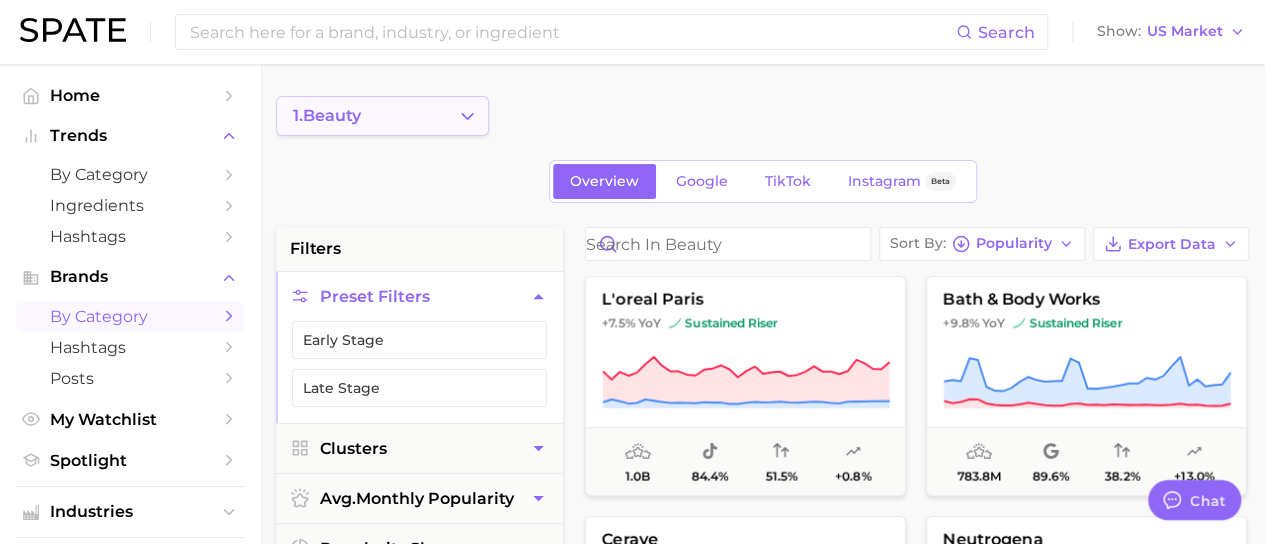 click on "1.  beauty" at bounding box center [382, 116] 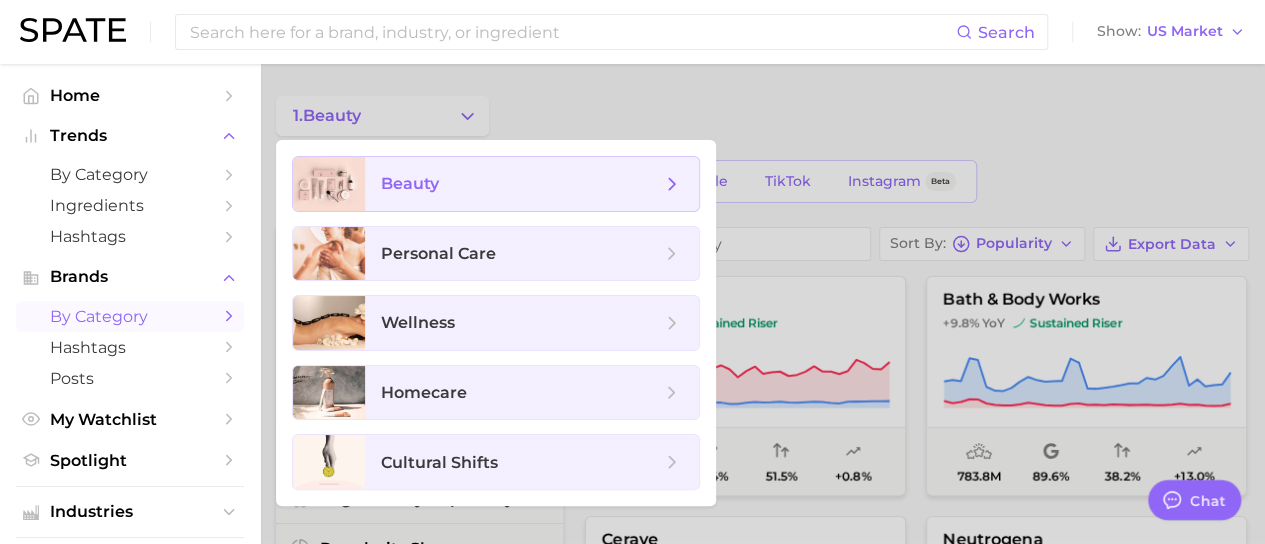 click 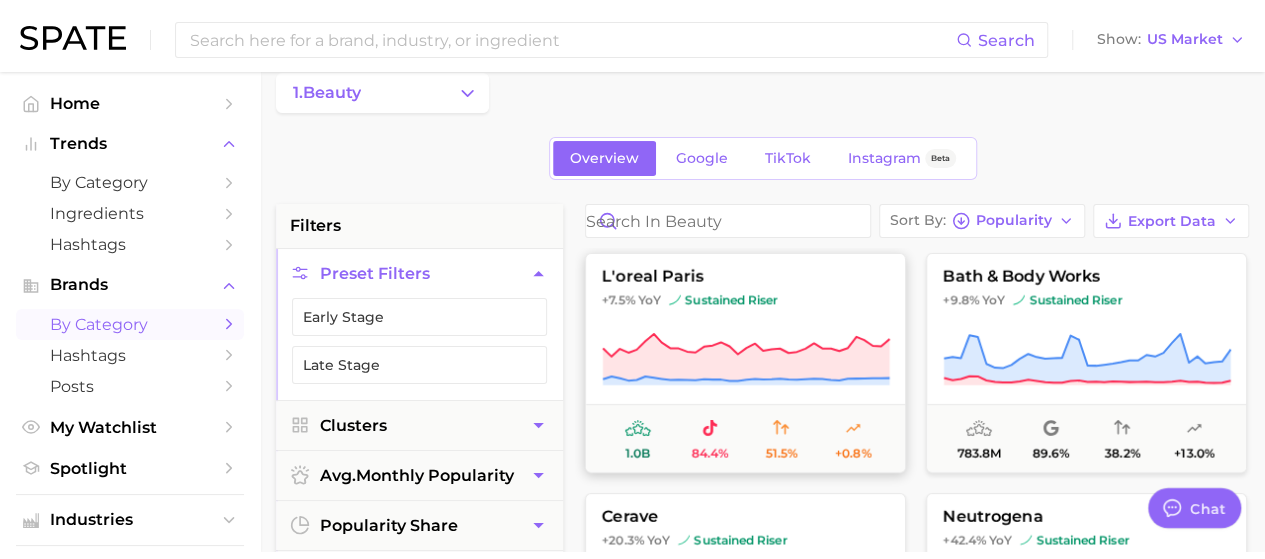 scroll, scrollTop: 0, scrollLeft: 0, axis: both 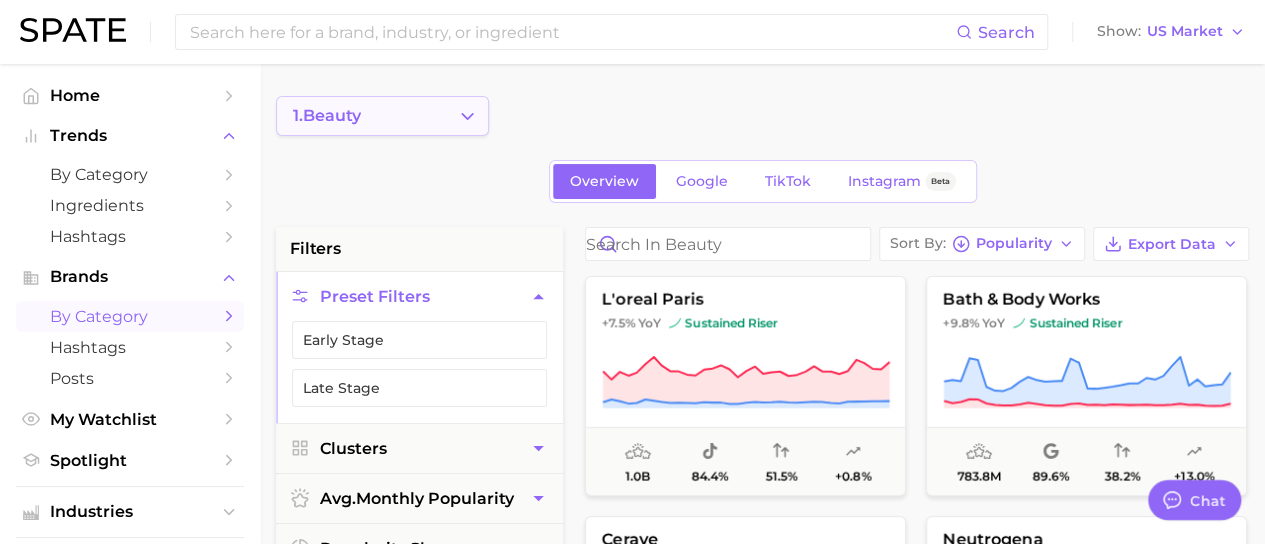 click 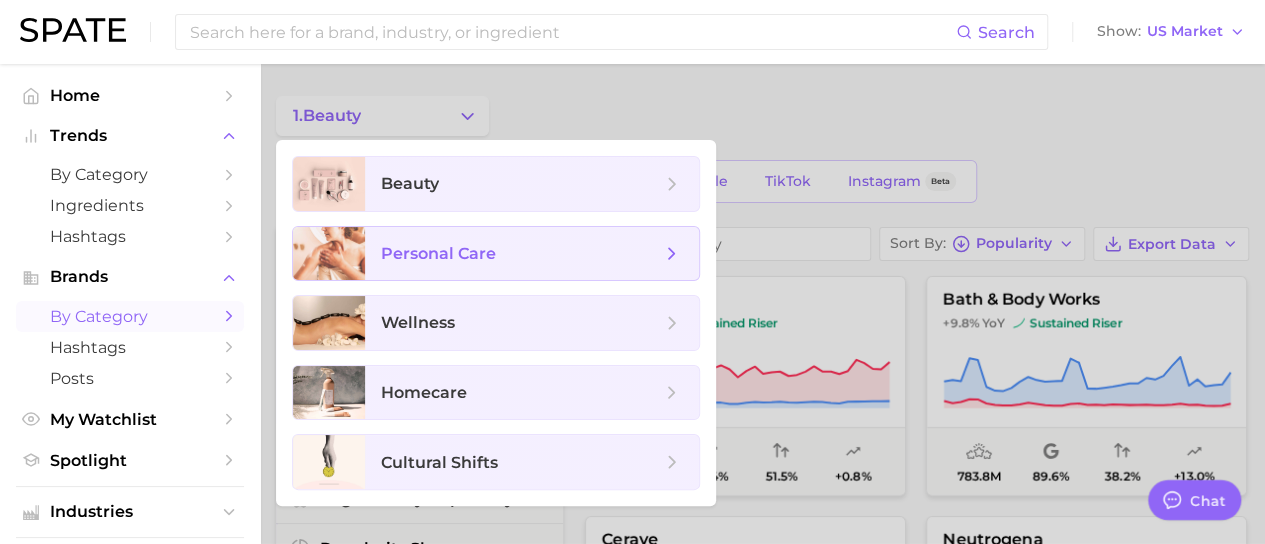 click on "personal care" at bounding box center (521, 254) 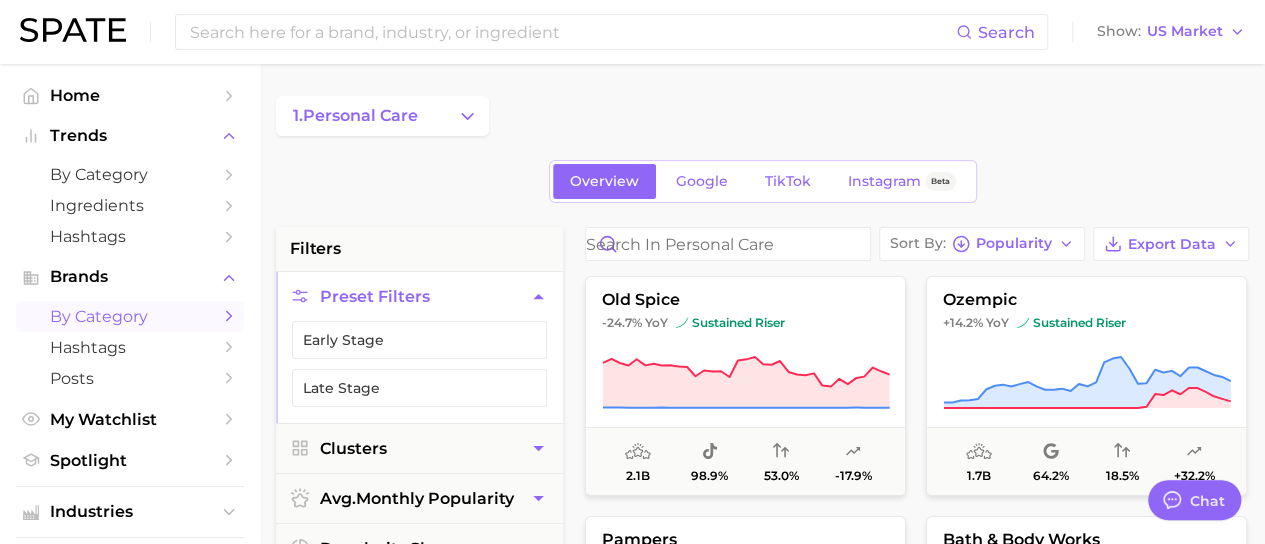 click on "Search Show US Market" at bounding box center [632, 32] 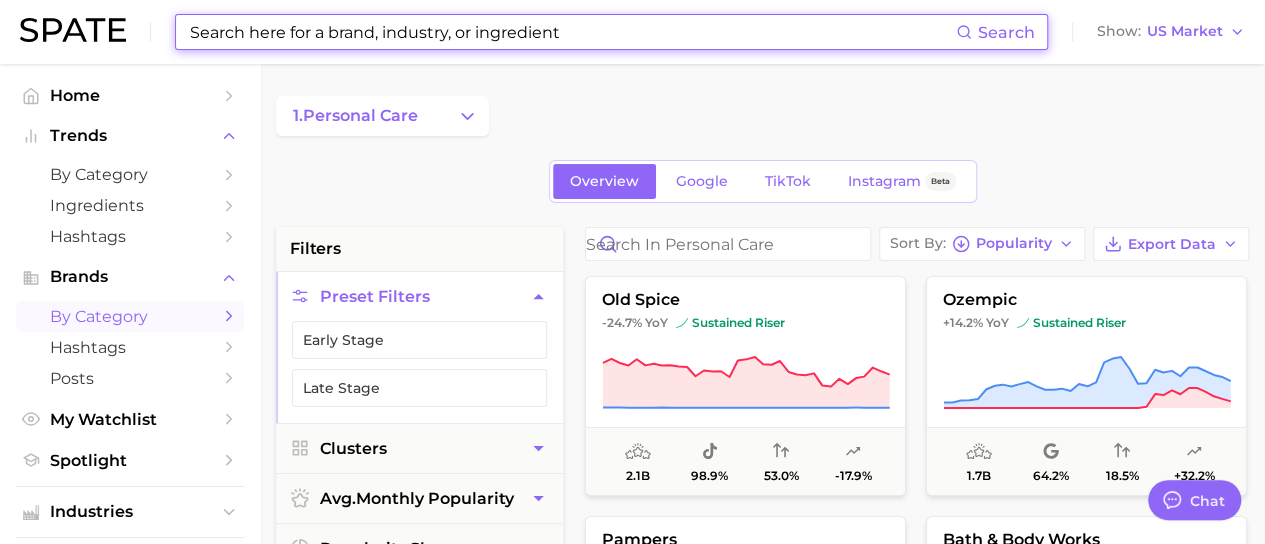 click at bounding box center [572, 32] 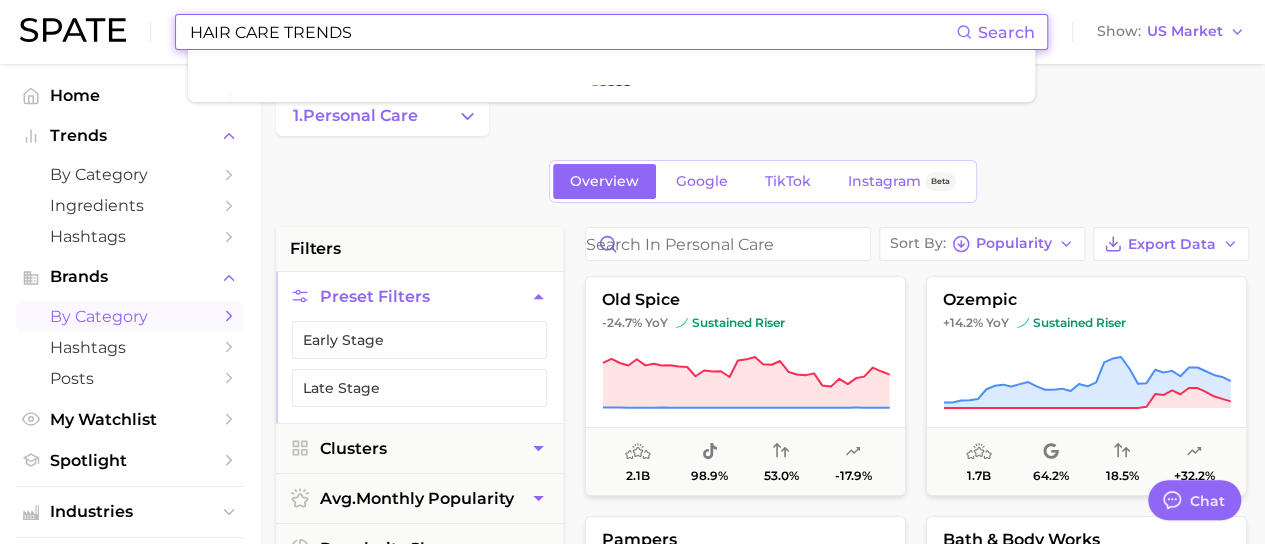 type on "HAIR CARE TRENDS" 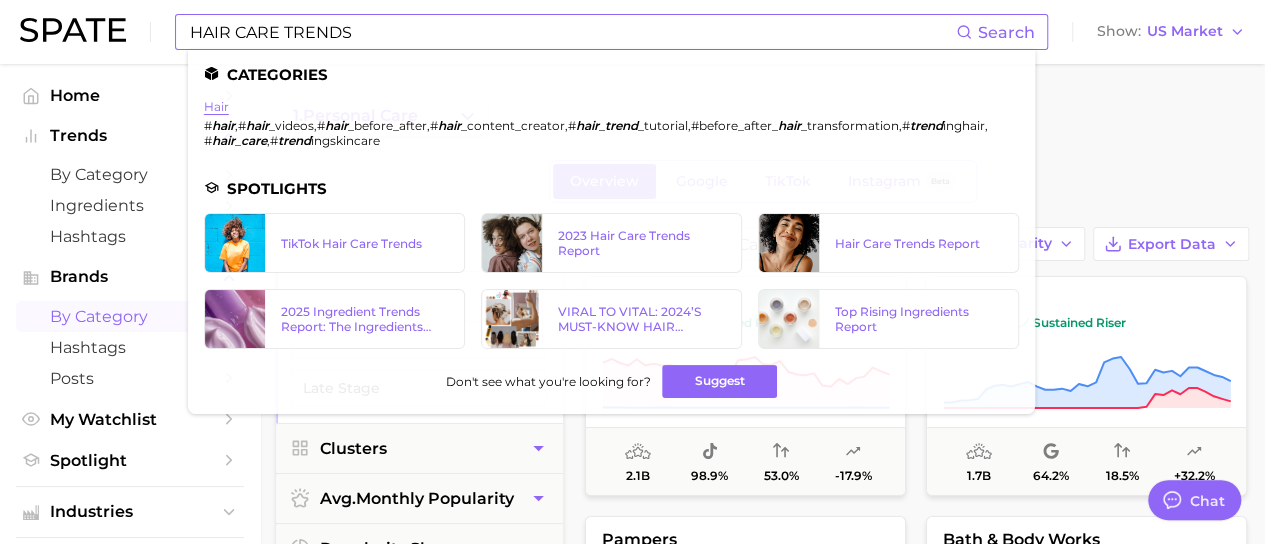 click on "hair" at bounding box center (216, 106) 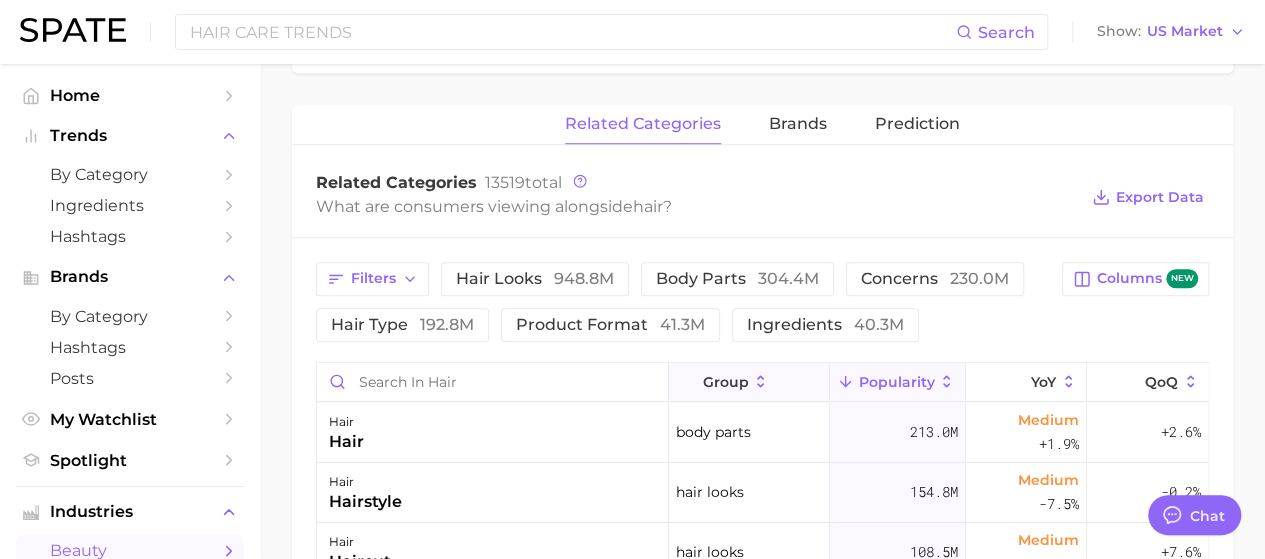 scroll, scrollTop: 700, scrollLeft: 0, axis: vertical 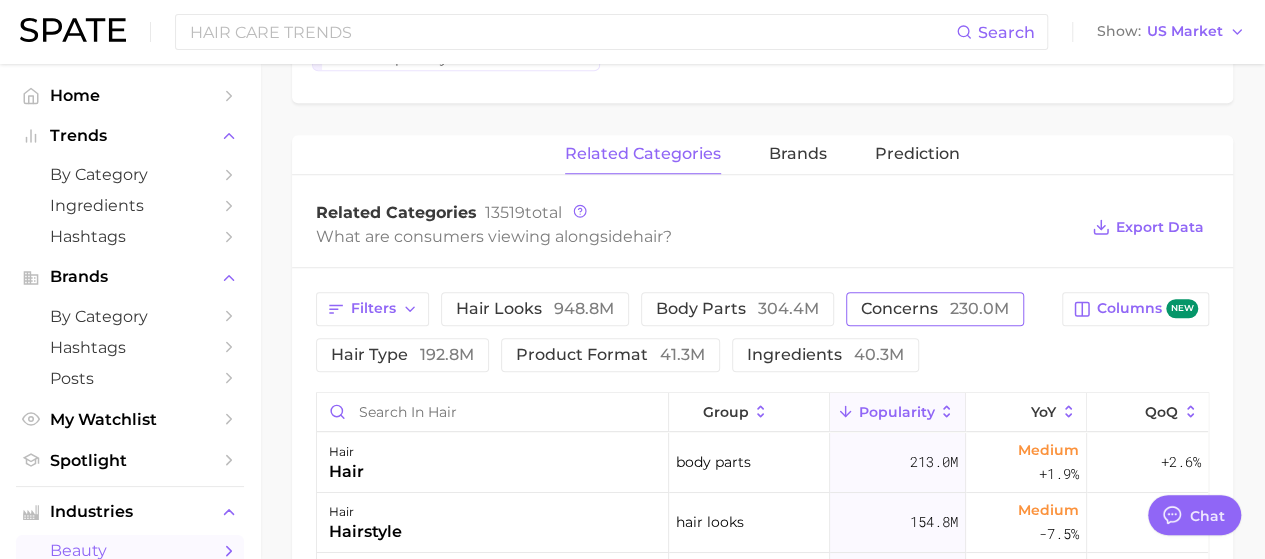 click on "concerns   230.0m" at bounding box center [935, 309] 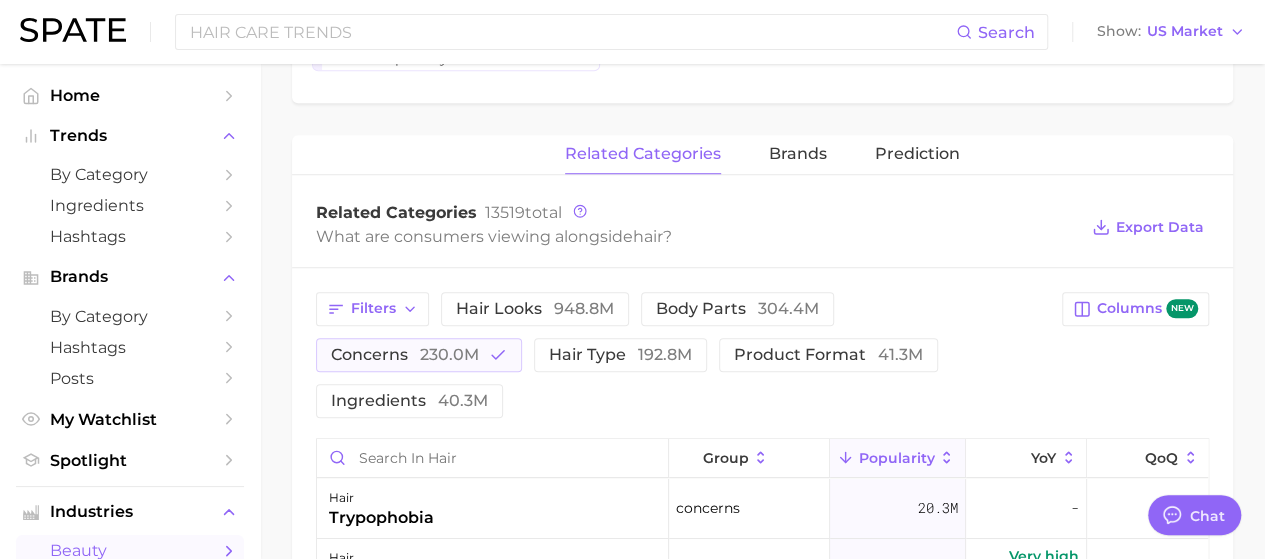 scroll, scrollTop: 700, scrollLeft: 0, axis: vertical 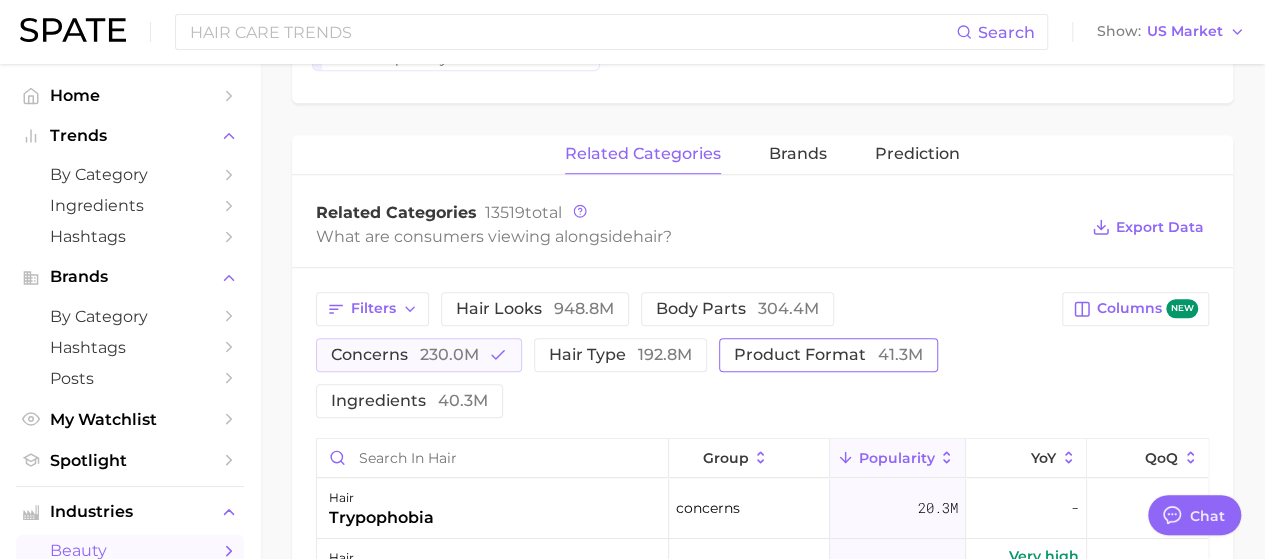 click on "product format   41.3m" at bounding box center [828, 355] 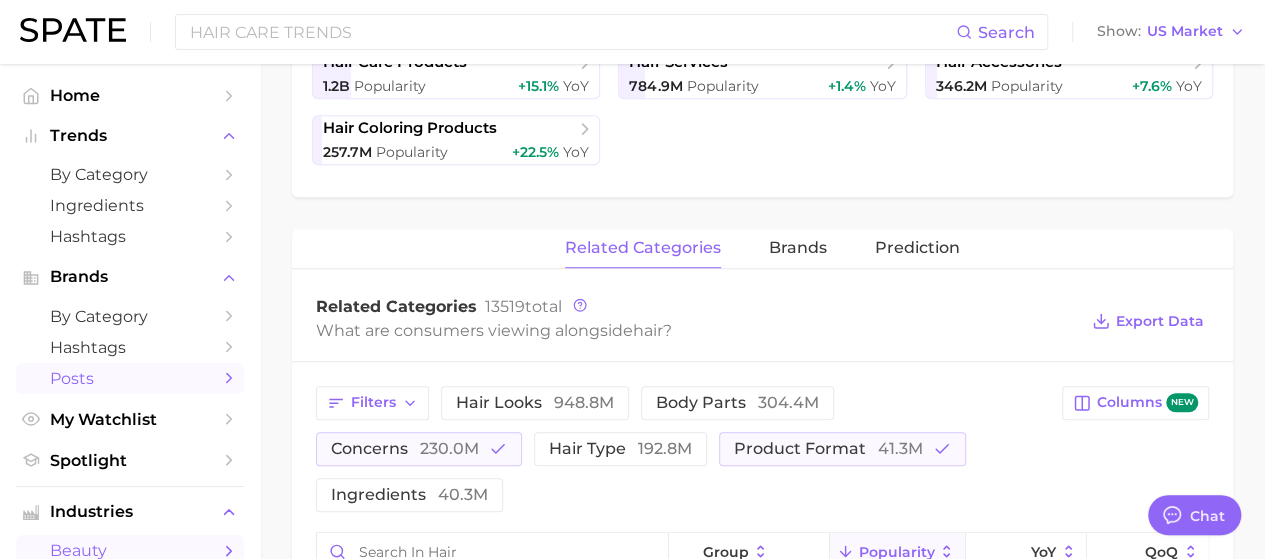 scroll, scrollTop: 500, scrollLeft: 0, axis: vertical 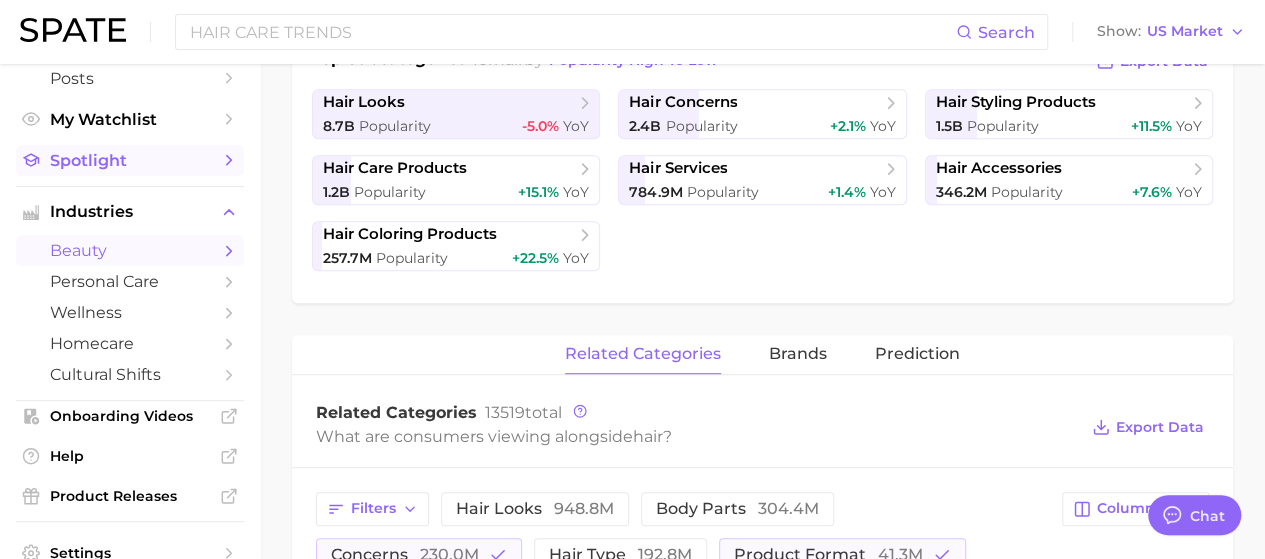 click on "Spotlight" at bounding box center (130, 160) 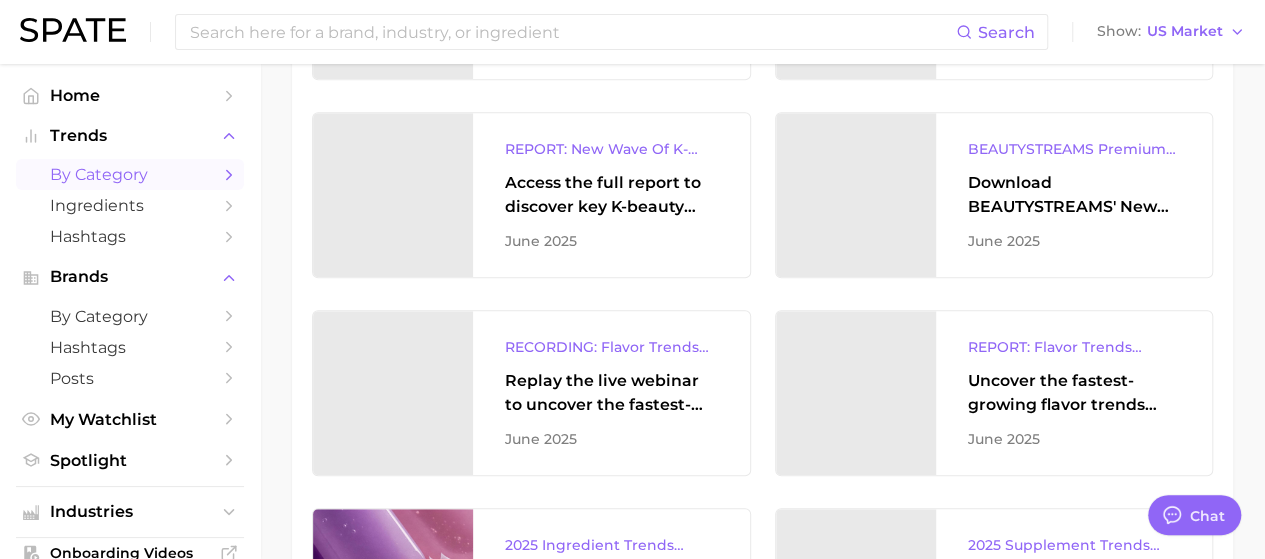 scroll, scrollTop: 0, scrollLeft: 0, axis: both 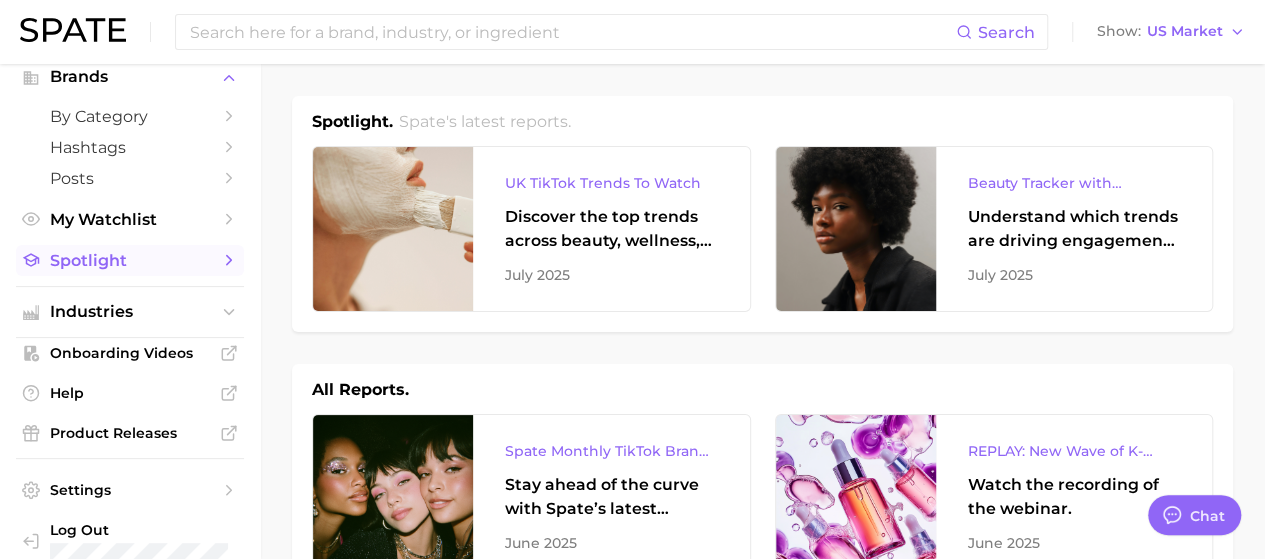 click on "Spotlight" at bounding box center [130, 260] 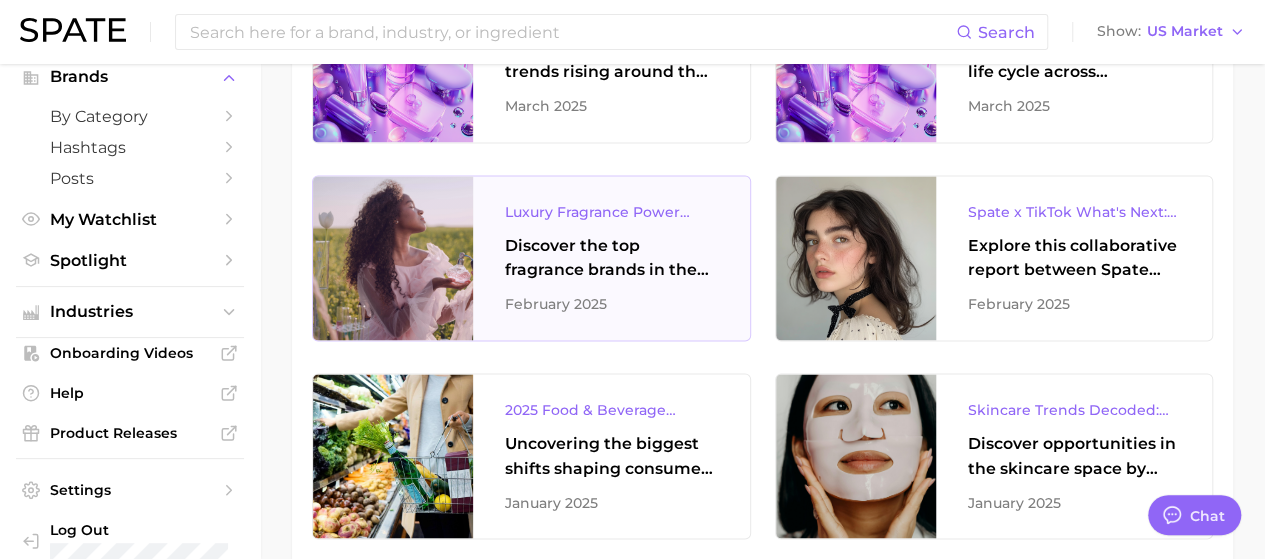 scroll, scrollTop: 1400, scrollLeft: 0, axis: vertical 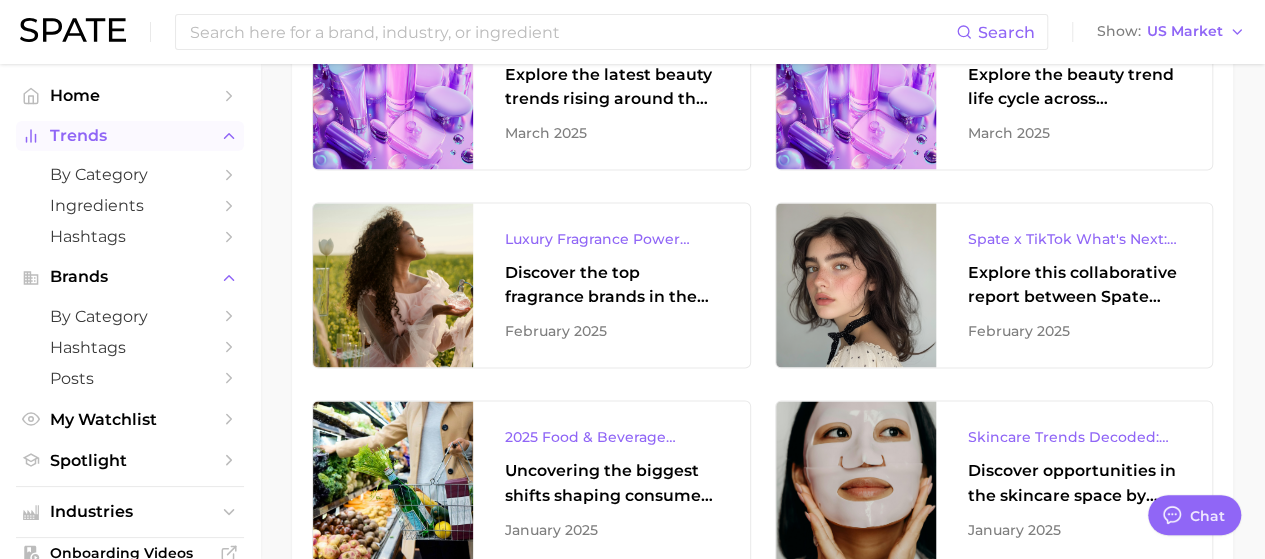 click on "Trends" at bounding box center [130, 136] 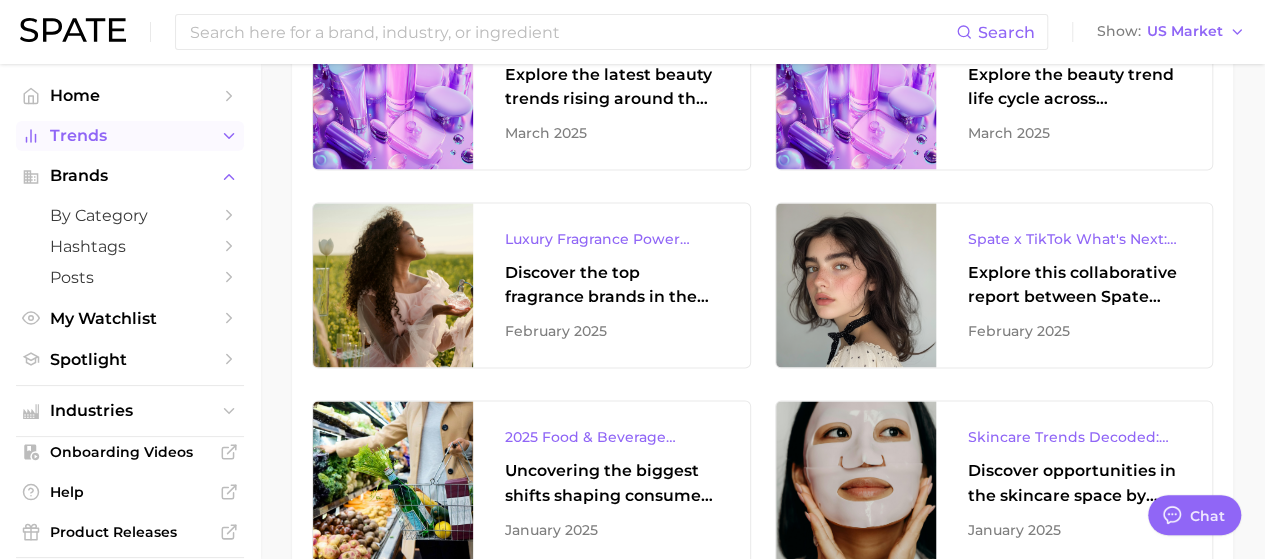 click on "Trends" at bounding box center (130, 136) 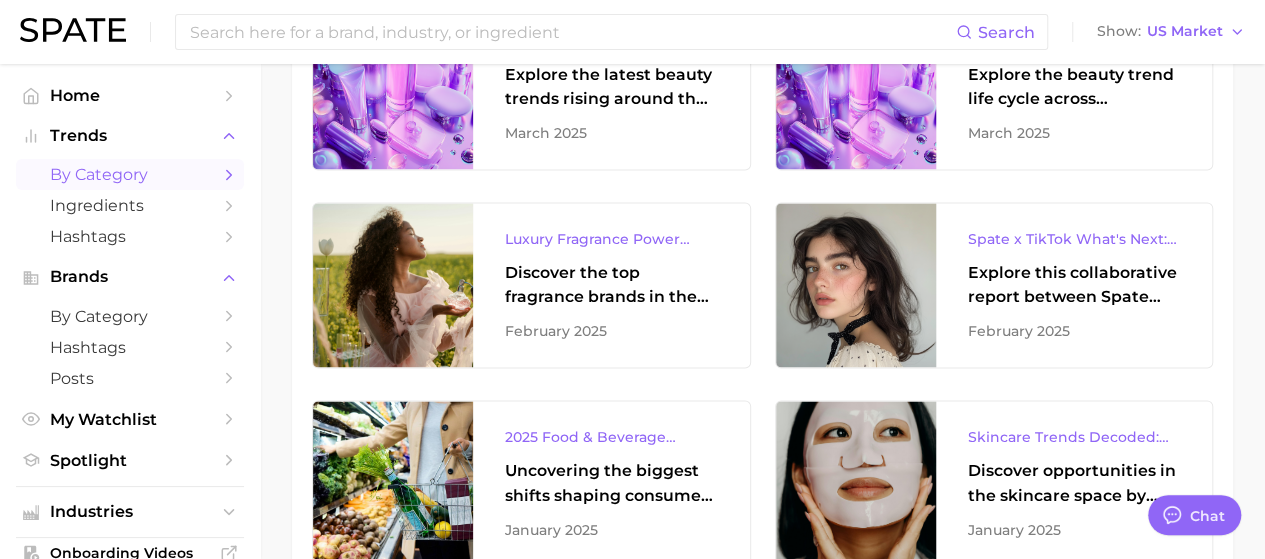 click on "by Category" at bounding box center [130, 174] 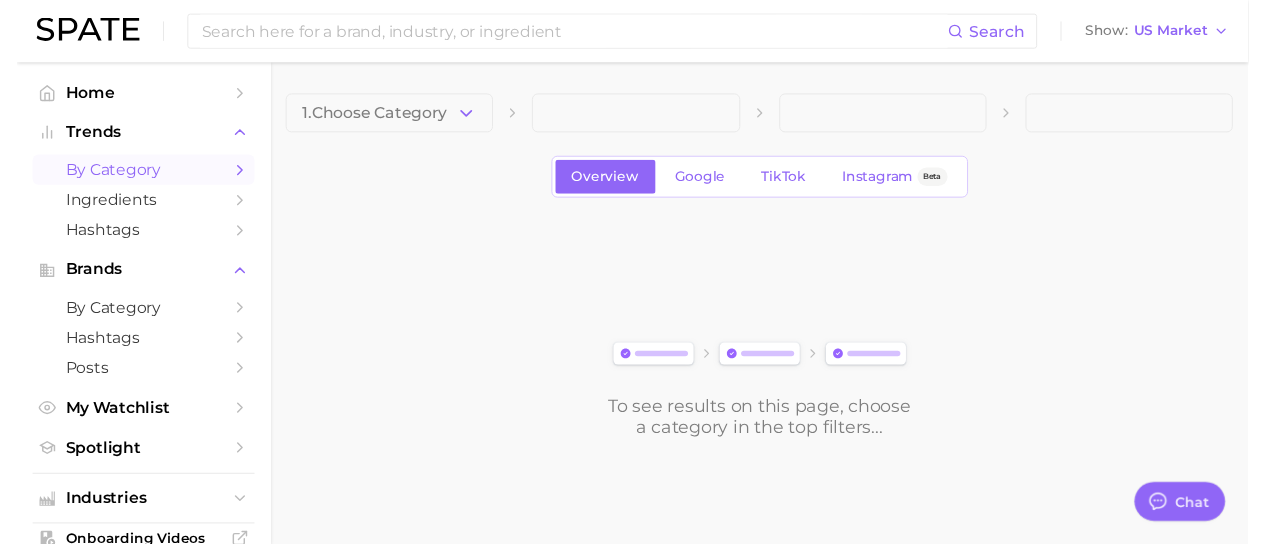 scroll, scrollTop: 0, scrollLeft: 0, axis: both 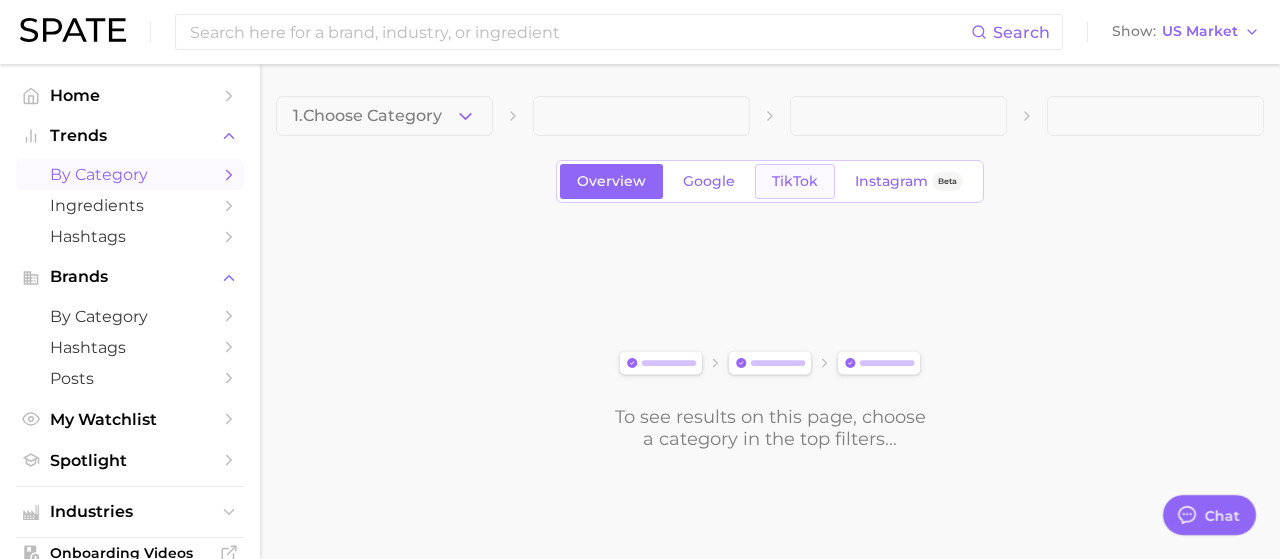 click on "TikTok" at bounding box center [795, 181] 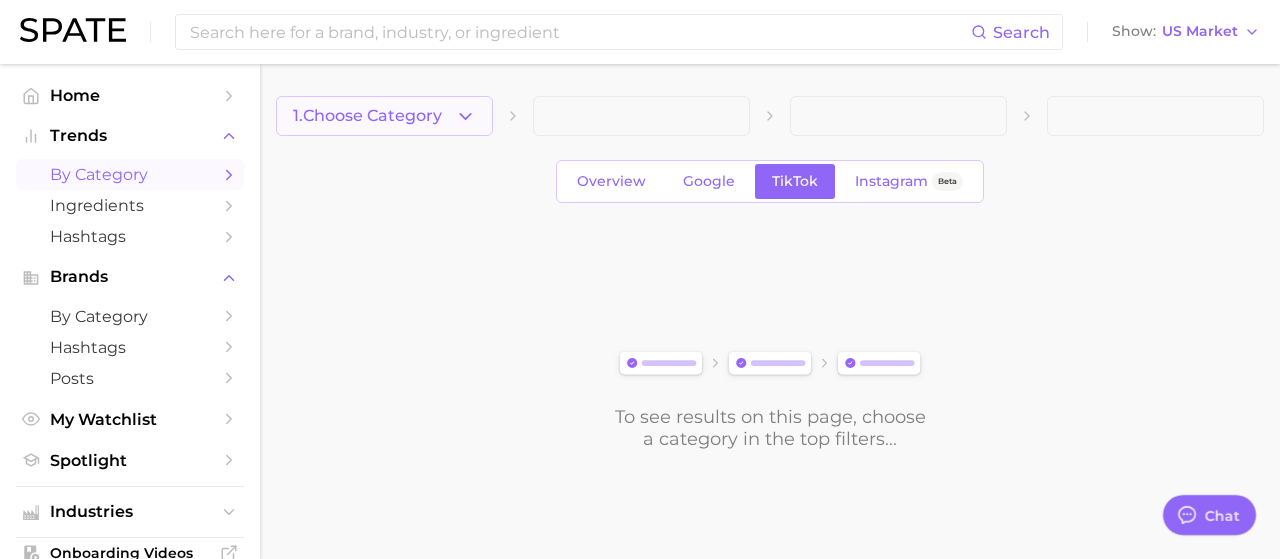 click 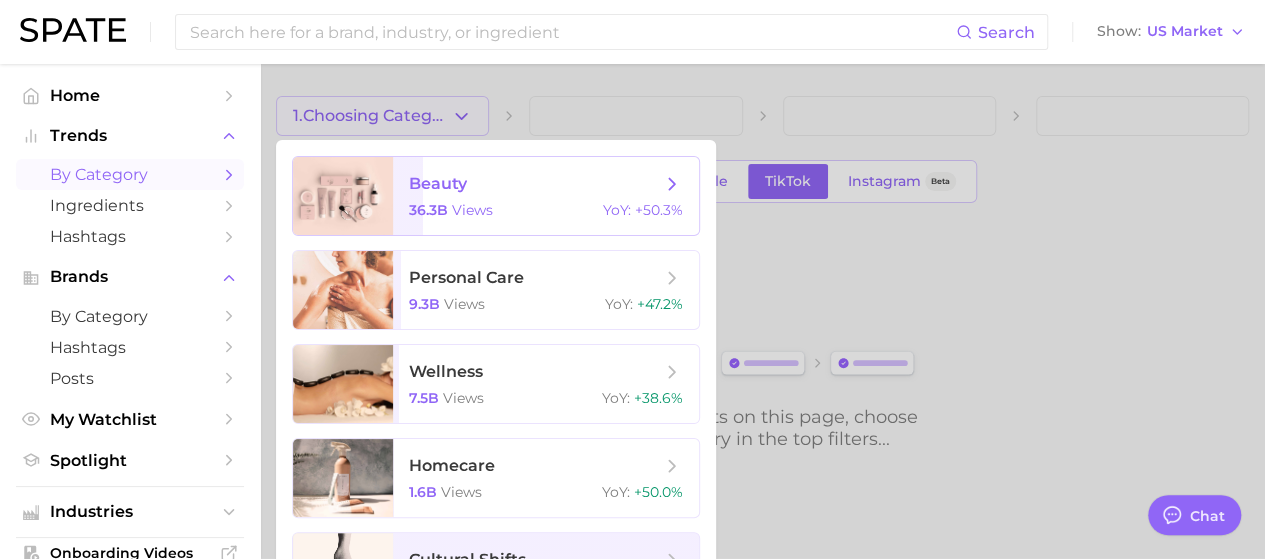 click on "beauty" at bounding box center (535, 184) 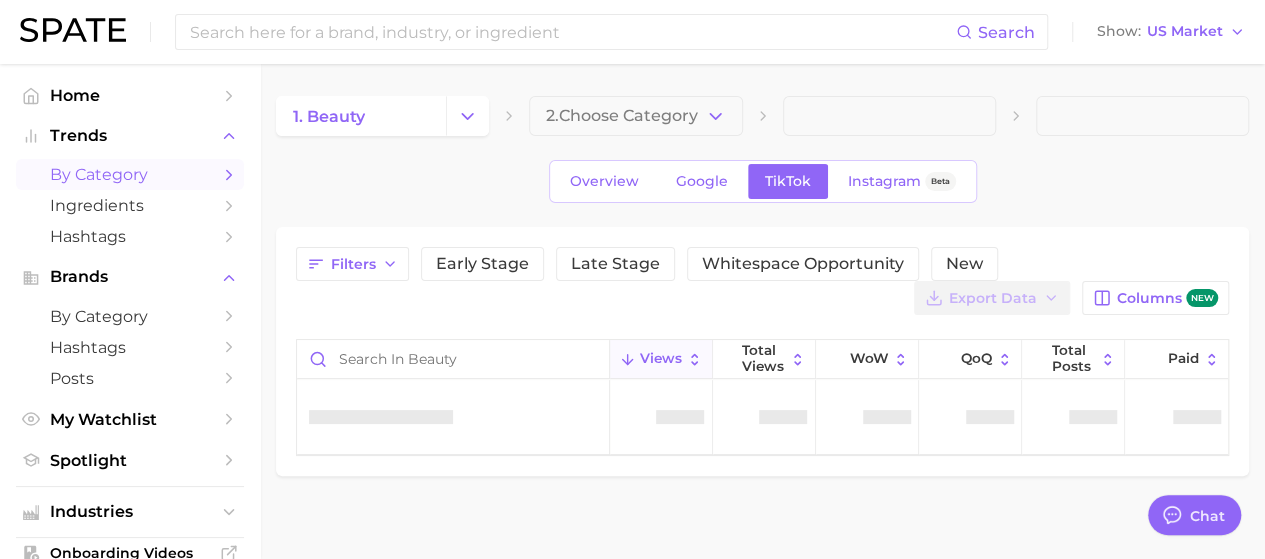 click on "2.  Choose Category" at bounding box center [622, 116] 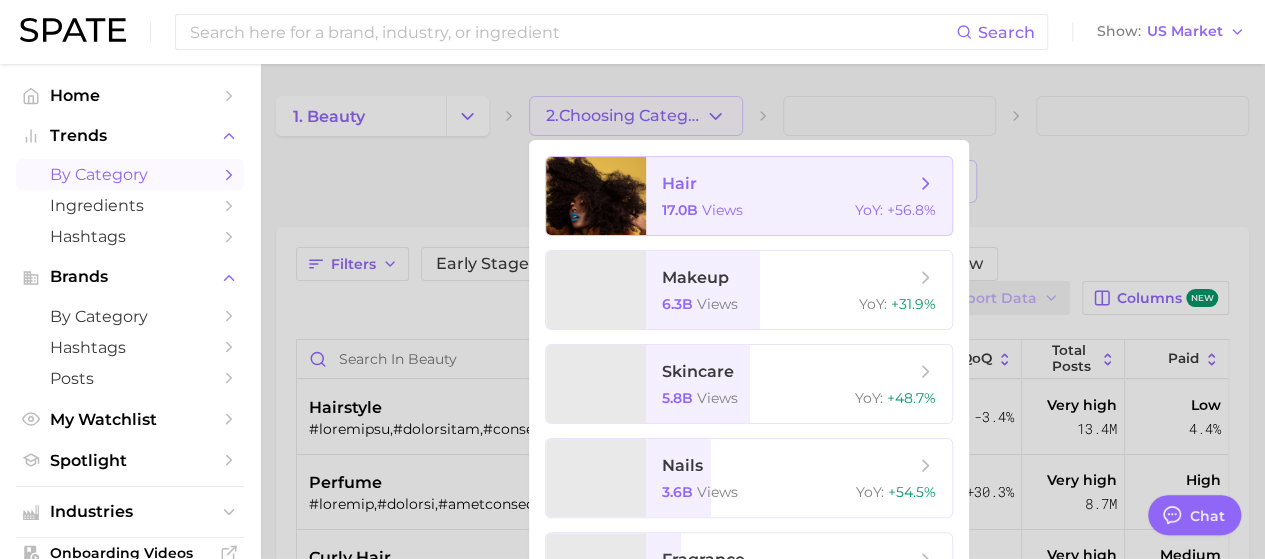 click on "17.0b   views YoY :   +56.8%" at bounding box center [799, 210] 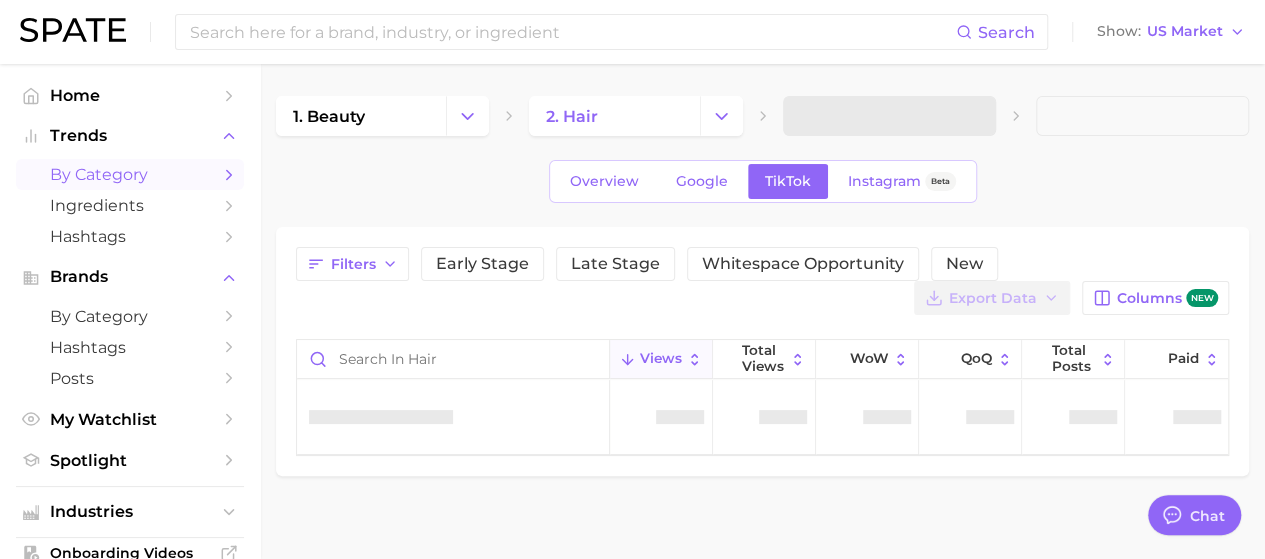 type on "x" 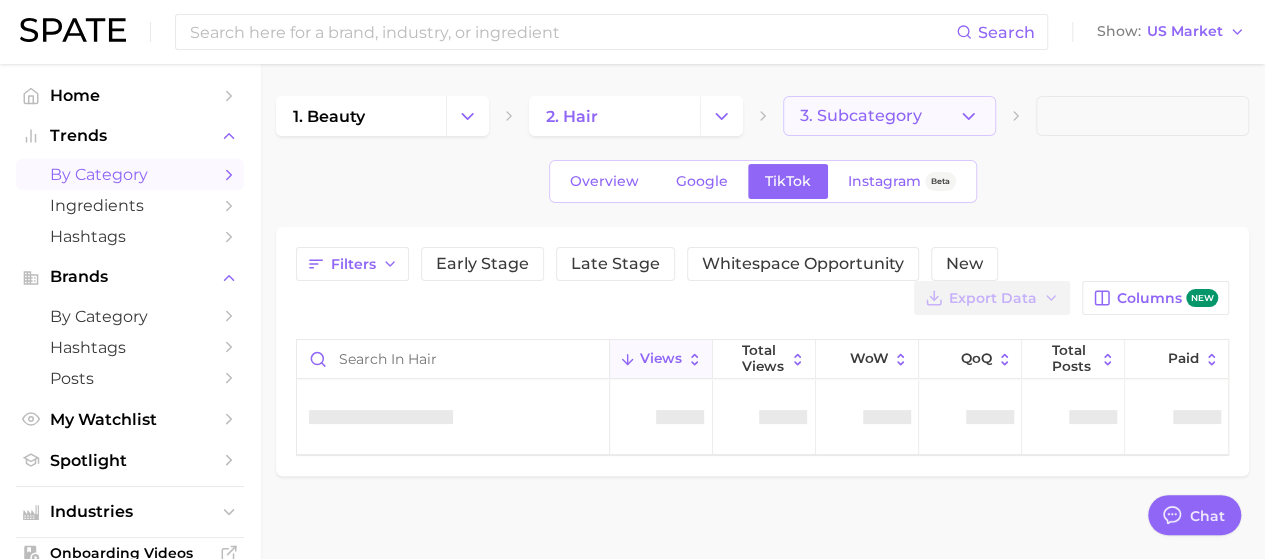 click 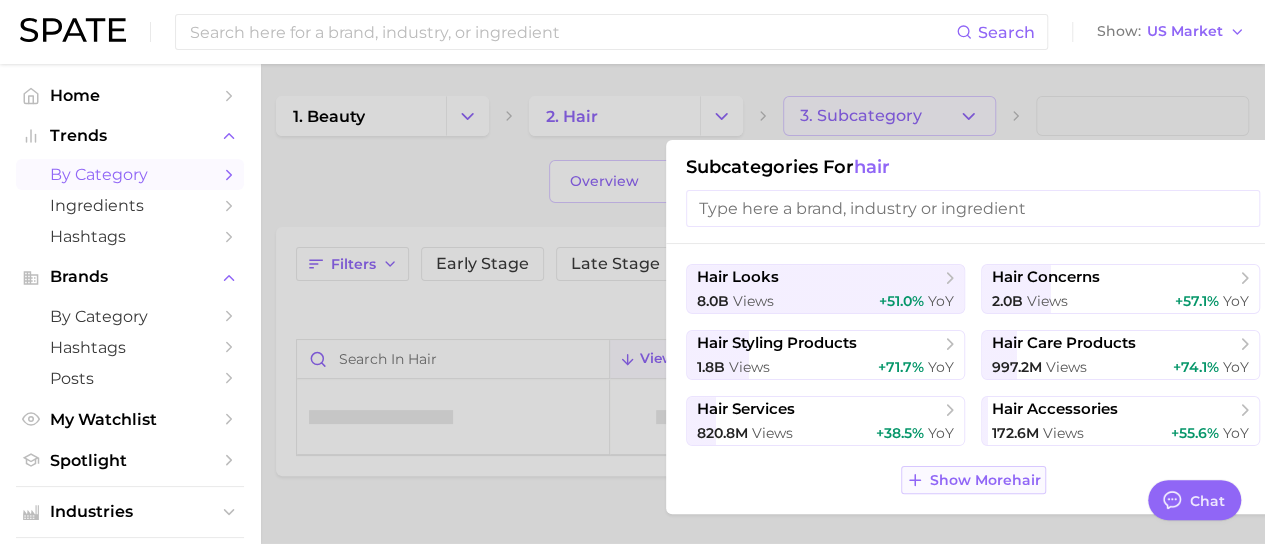 click on "Show More  hair" at bounding box center [985, 480] 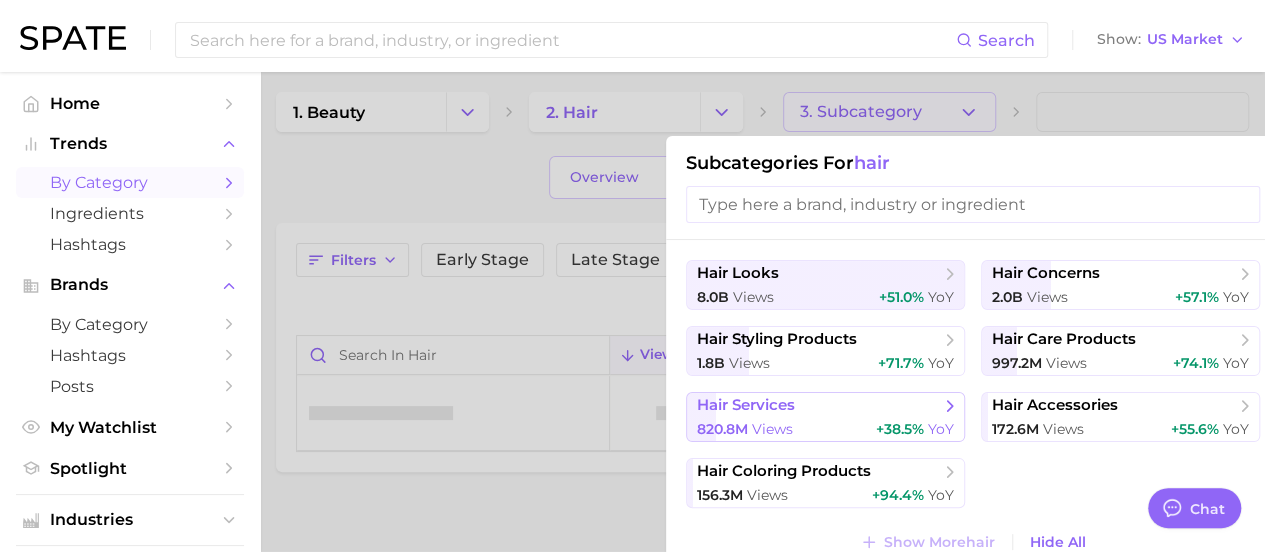 scroll, scrollTop: 0, scrollLeft: 0, axis: both 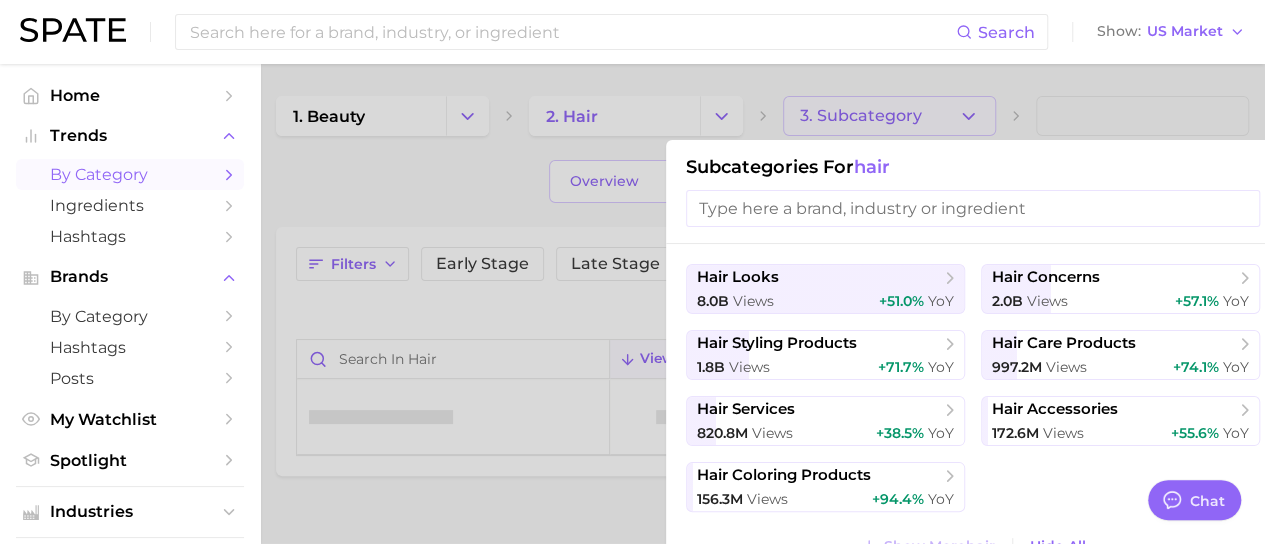 click at bounding box center (632, 272) 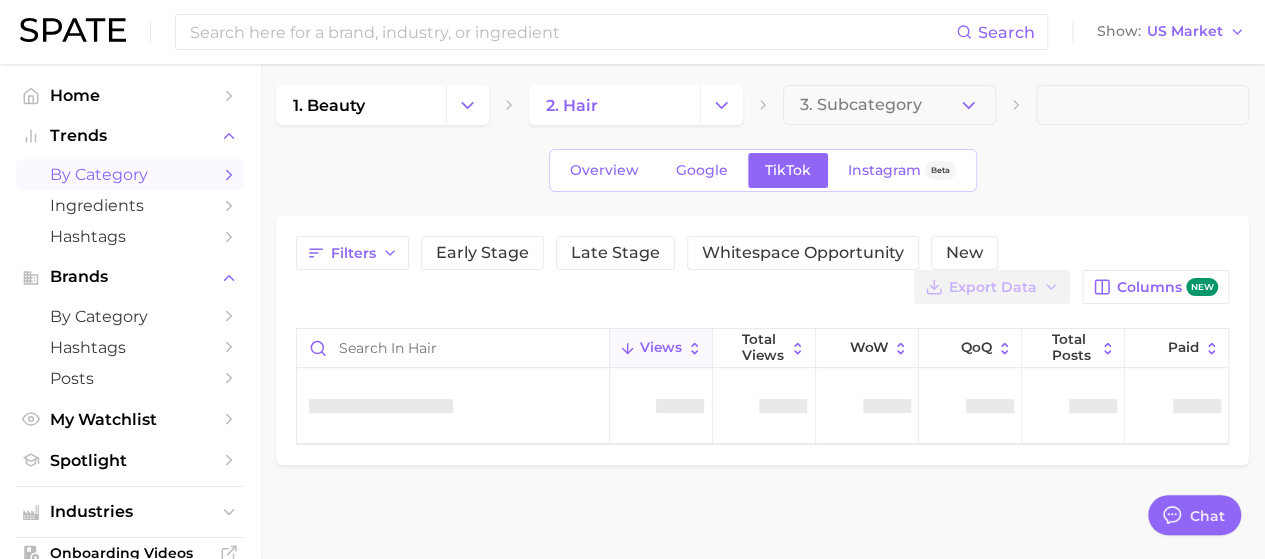 scroll, scrollTop: 14, scrollLeft: 0, axis: vertical 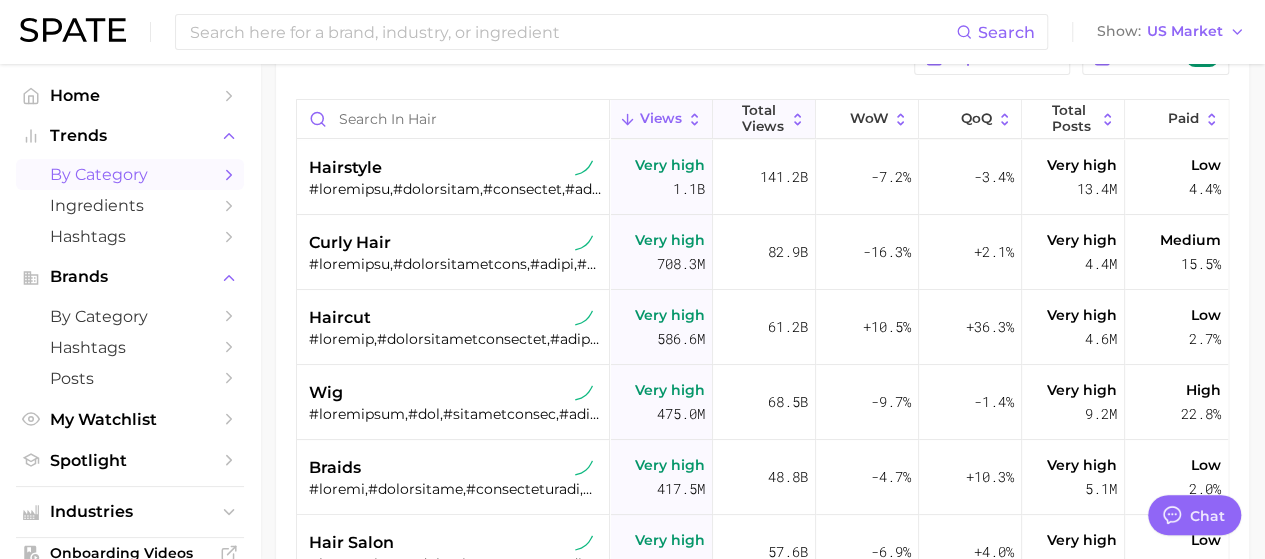 click on "Total Views" at bounding box center [764, 119] 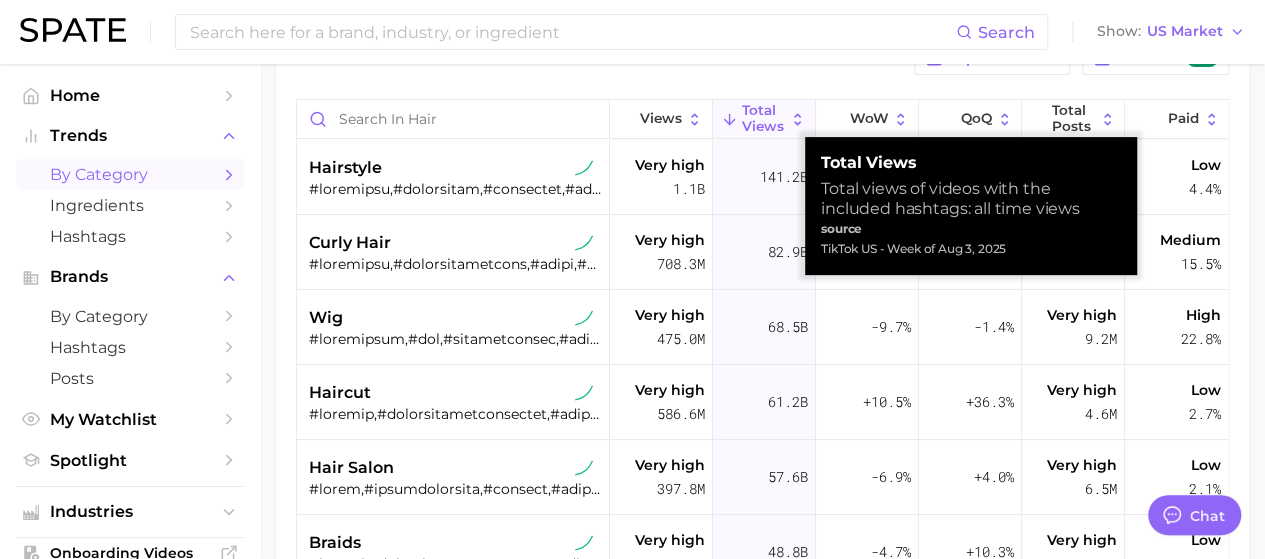 click on "Total Views" at bounding box center [764, 119] 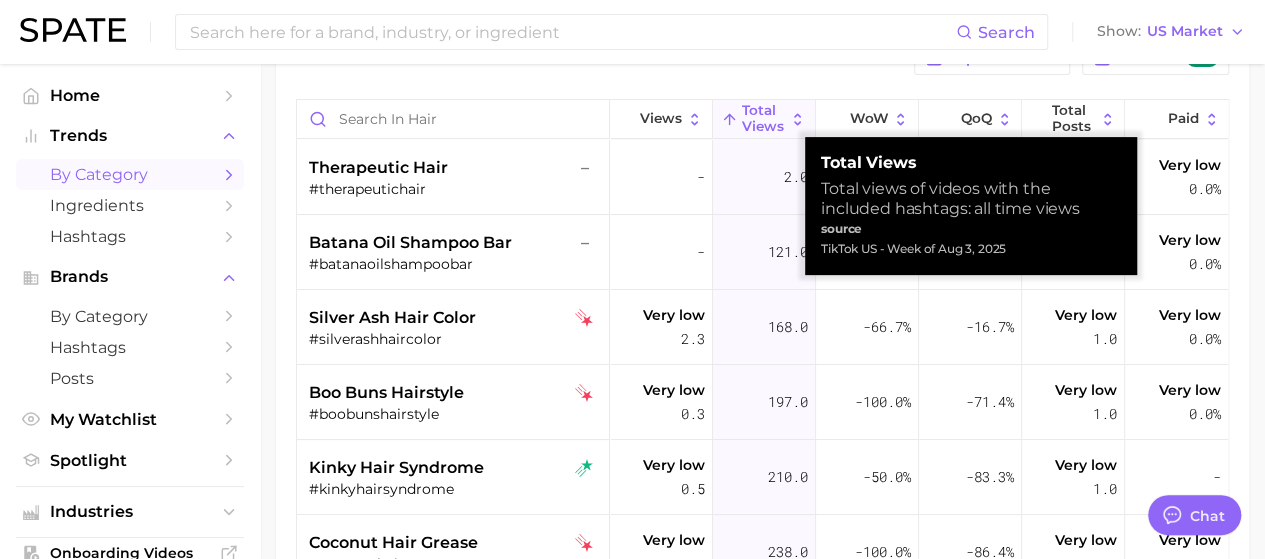 click on "Total Views" at bounding box center [764, 119] 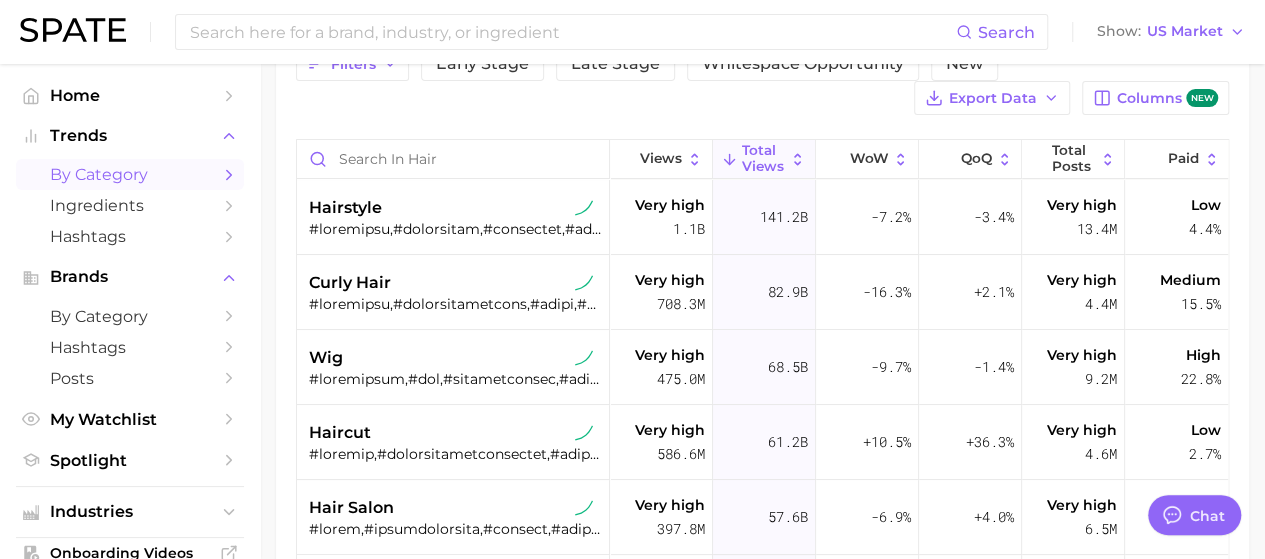 scroll, scrollTop: 100, scrollLeft: 0, axis: vertical 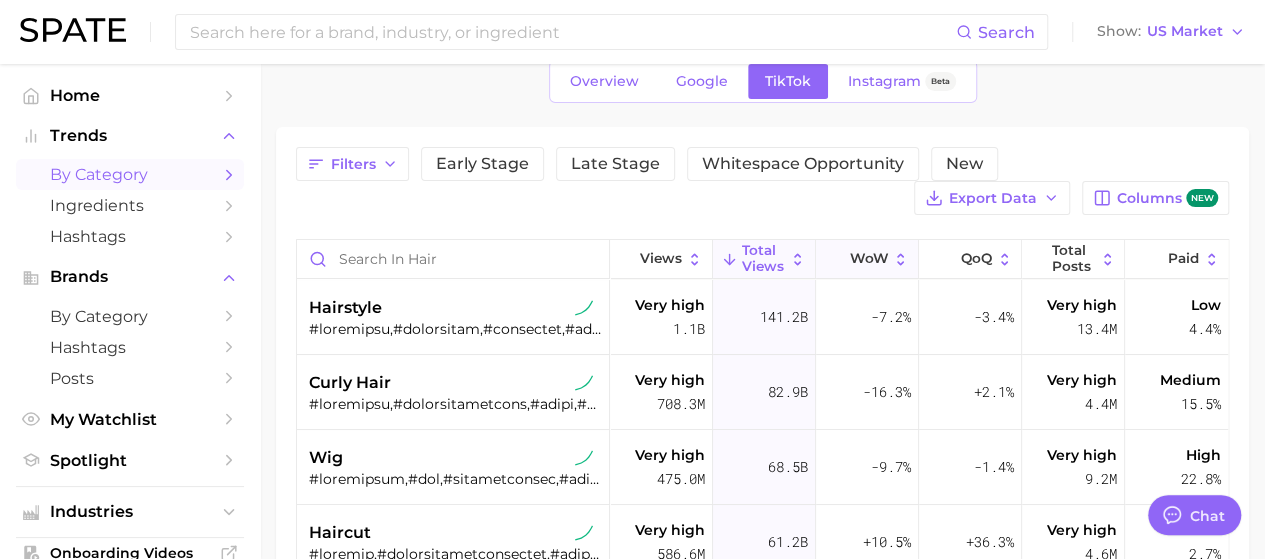 click on "WoW" at bounding box center (867, 259) 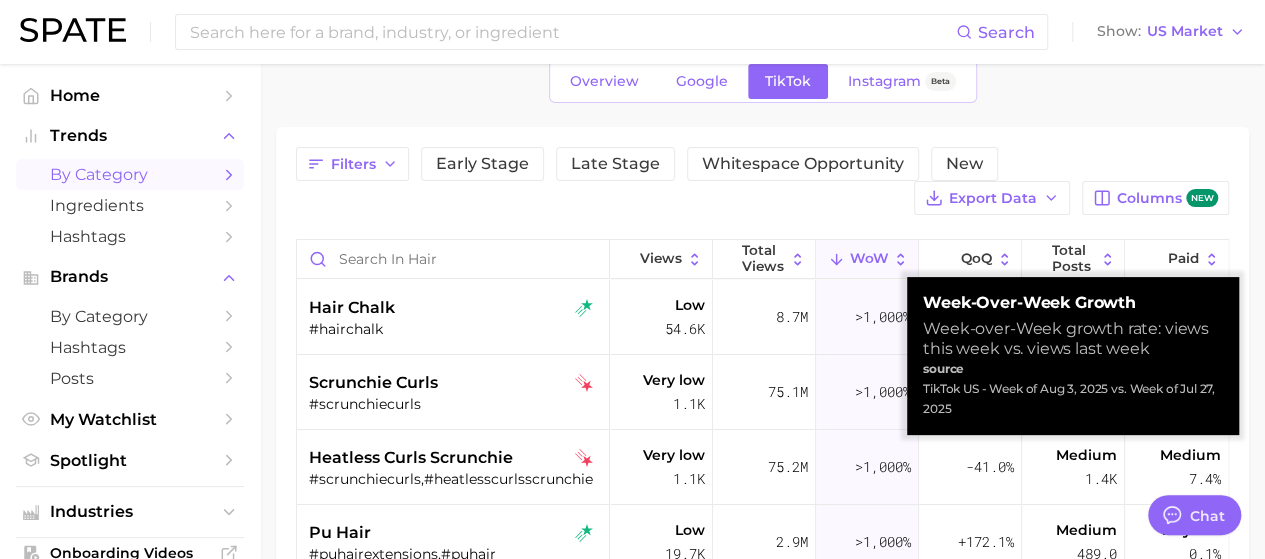 click 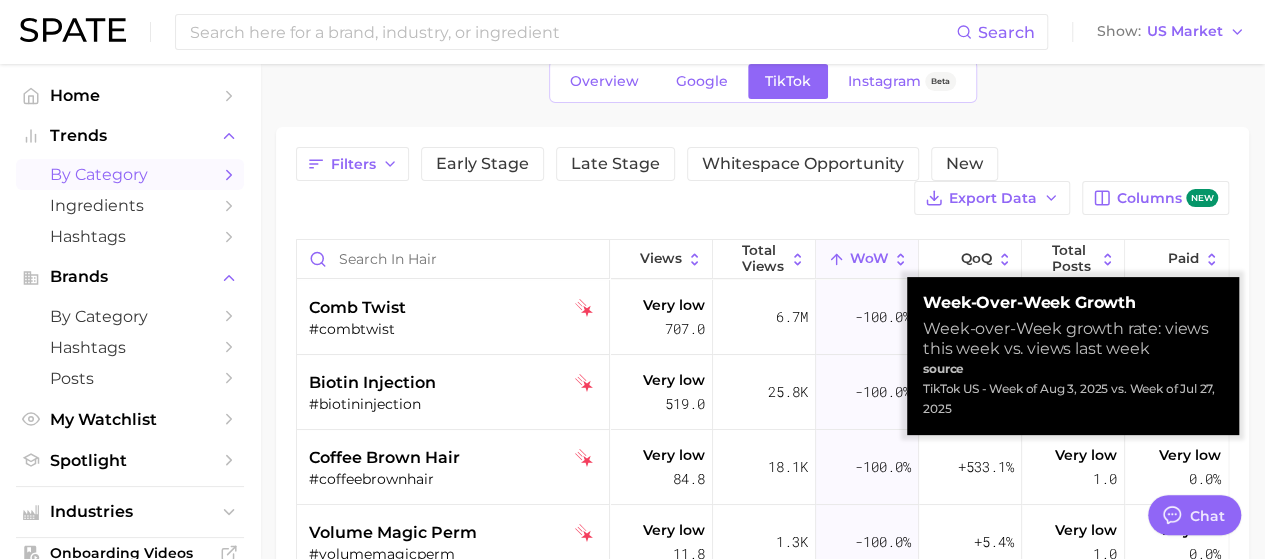 click 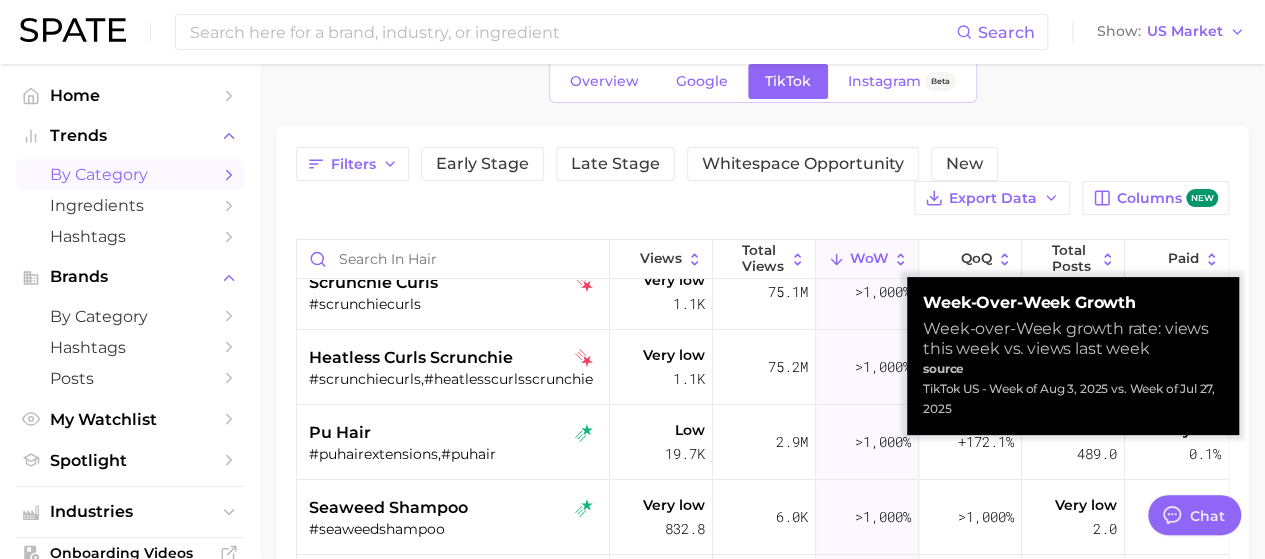 scroll, scrollTop: 0, scrollLeft: 0, axis: both 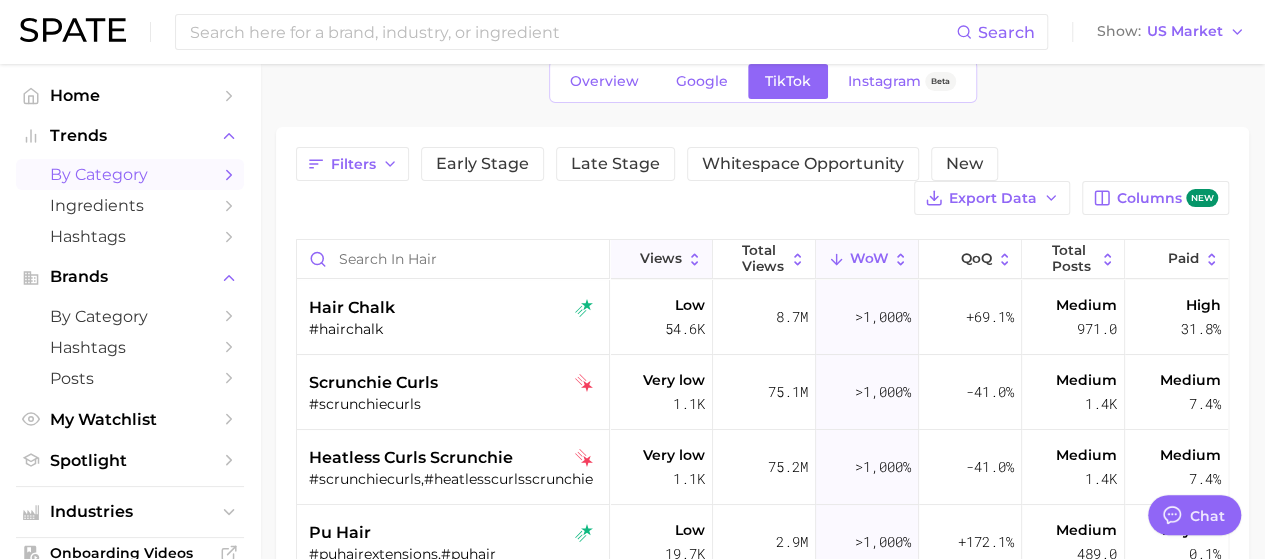 click on "Views" at bounding box center [661, 259] 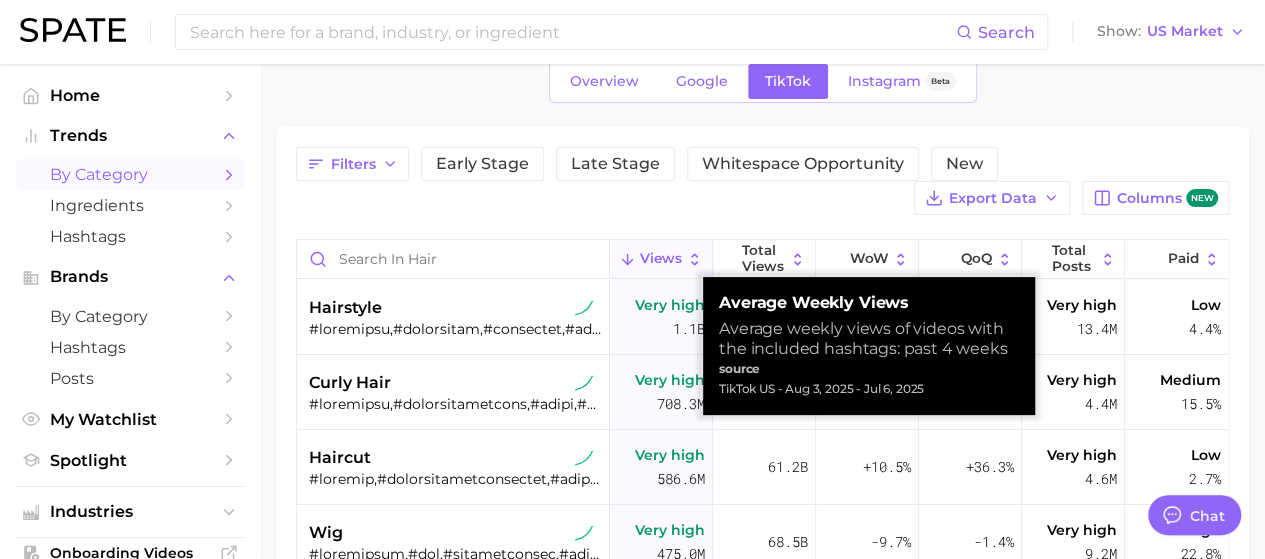 click on "Views" at bounding box center (661, 259) 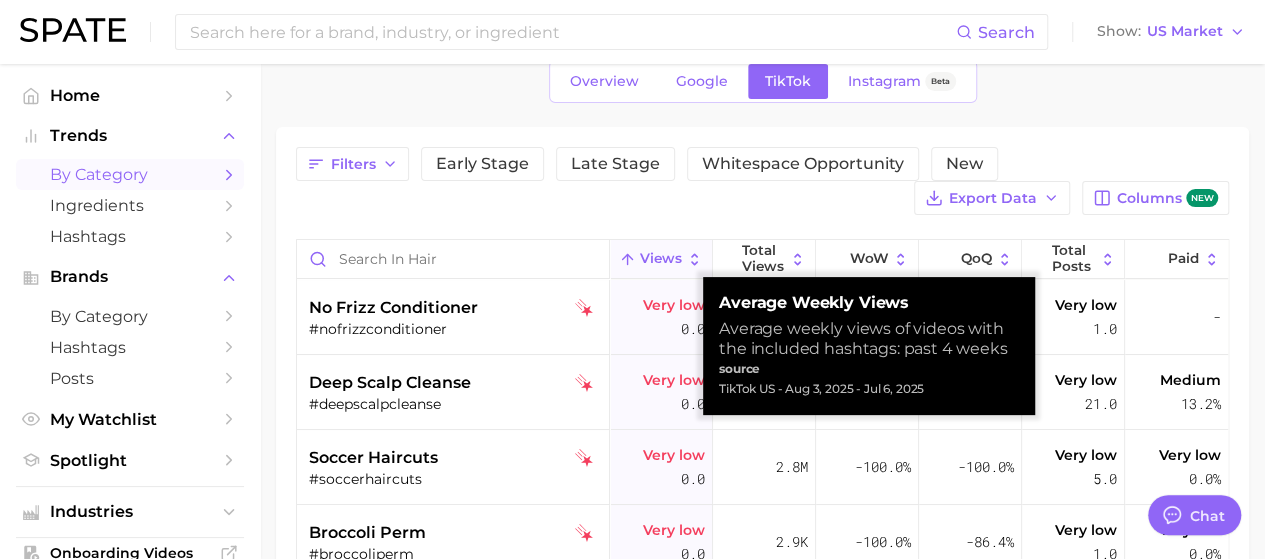 click on "Views" at bounding box center [661, 259] 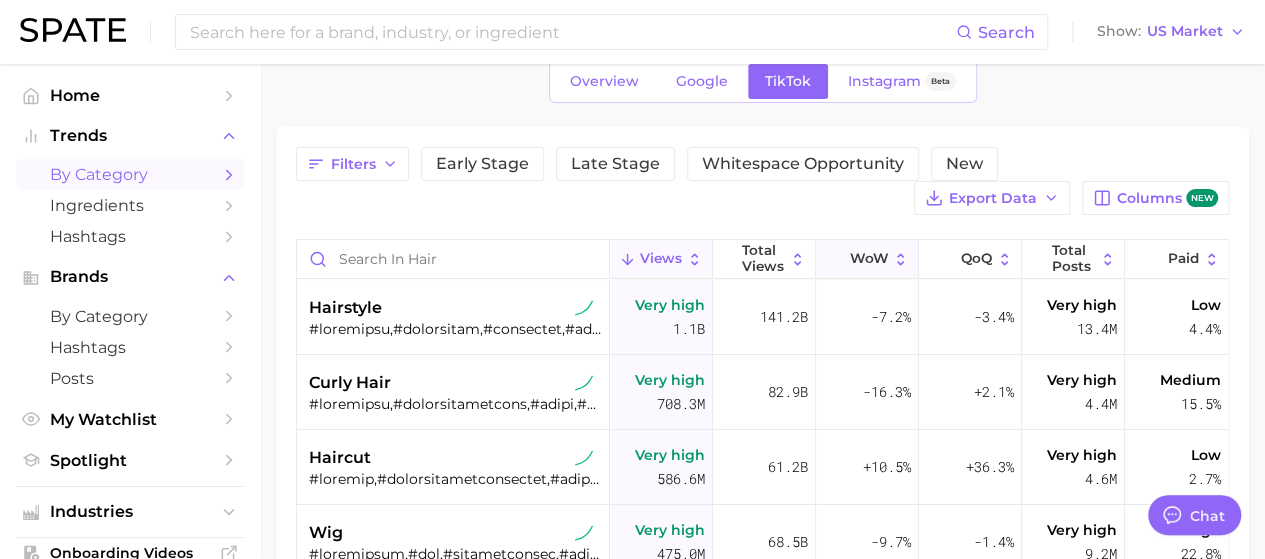 click on "WoW" at bounding box center (868, 259) 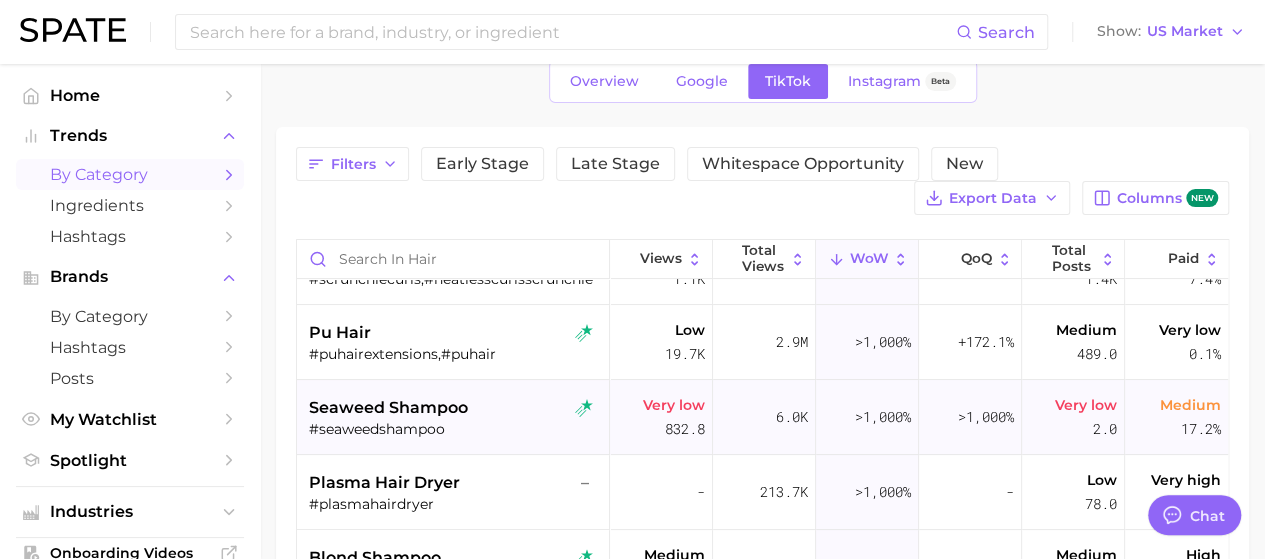 scroll, scrollTop: 0, scrollLeft: 0, axis: both 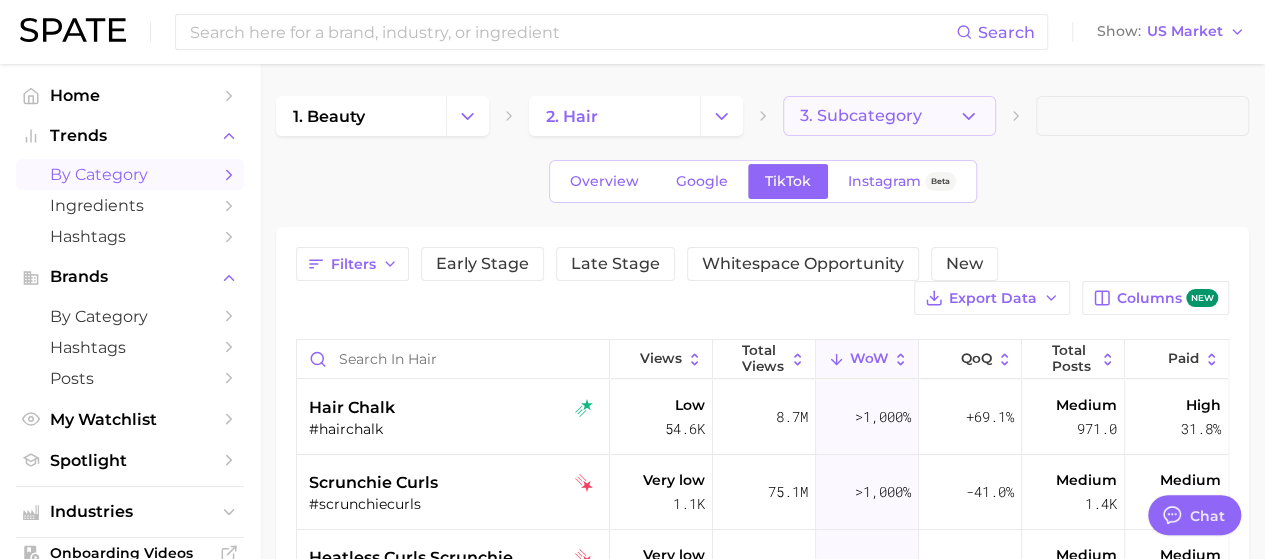 click 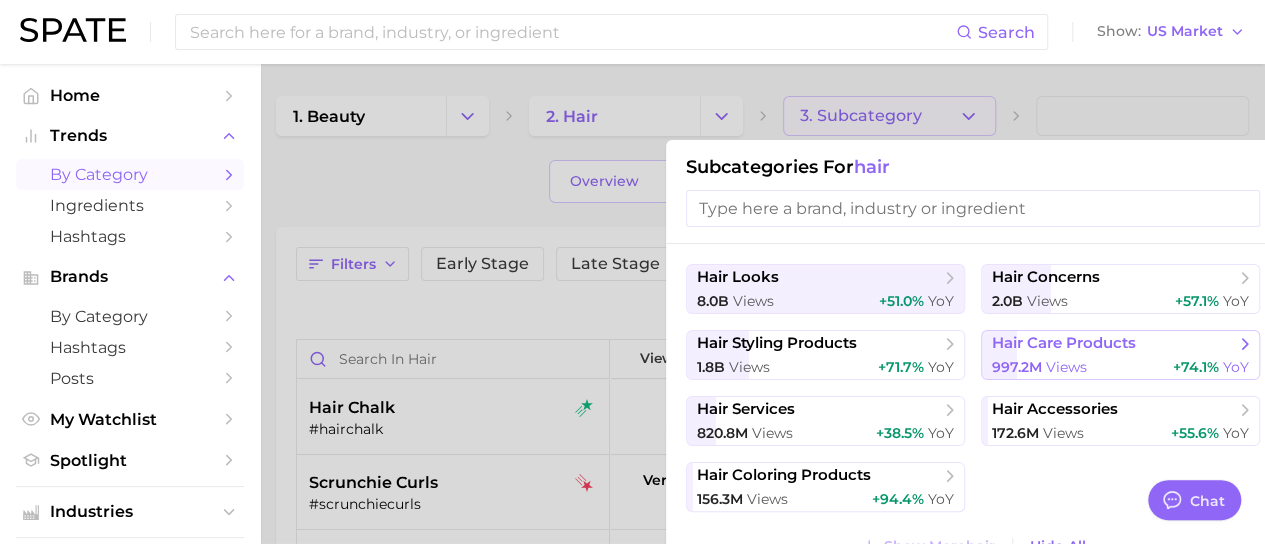click on "hair care products 997.2m   views +74.1%   YoY" at bounding box center [1120, 355] 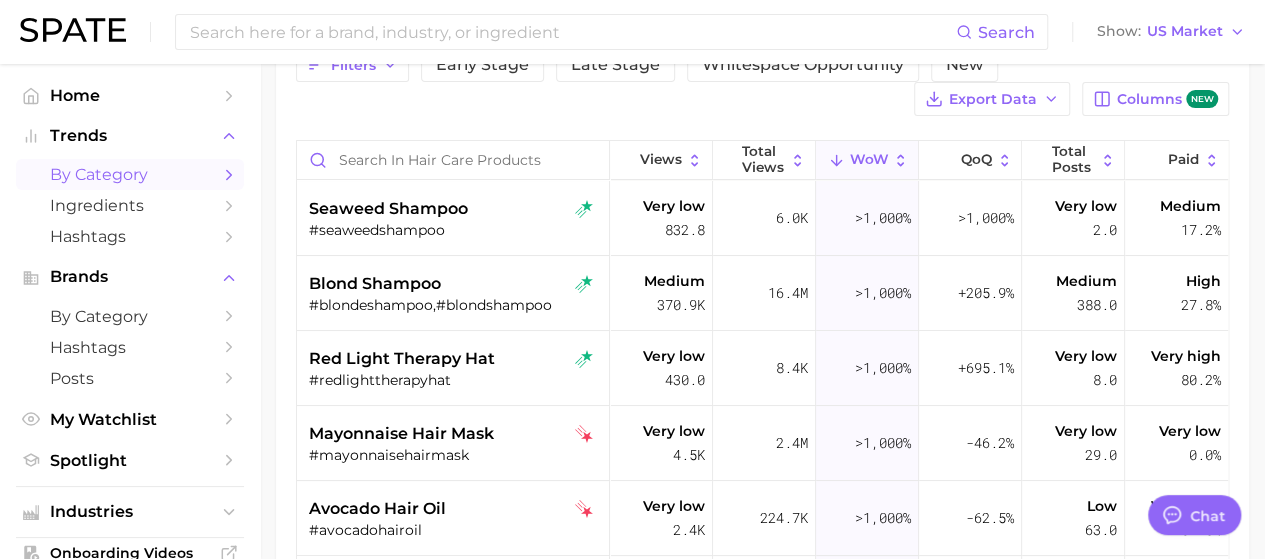 scroll, scrollTop: 200, scrollLeft: 0, axis: vertical 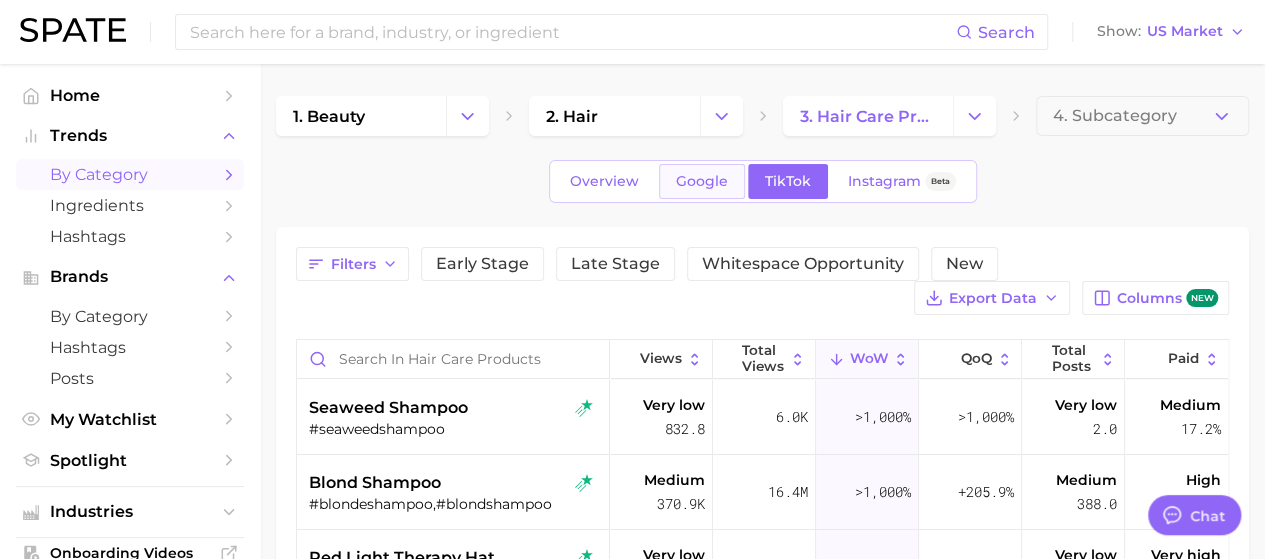 click on "Google" at bounding box center (702, 181) 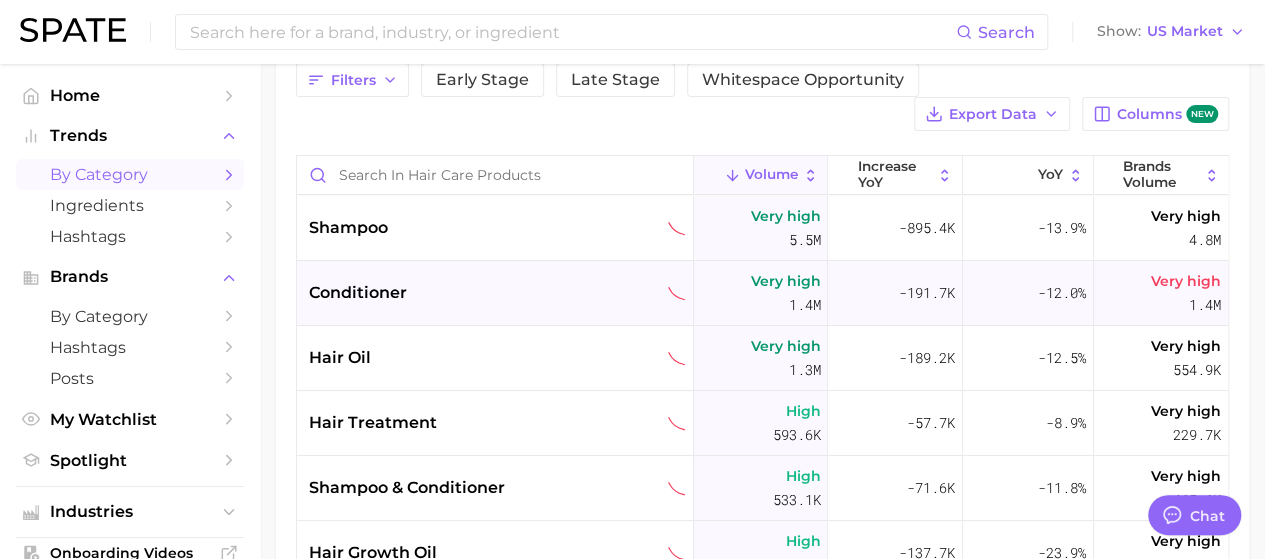 scroll, scrollTop: 200, scrollLeft: 0, axis: vertical 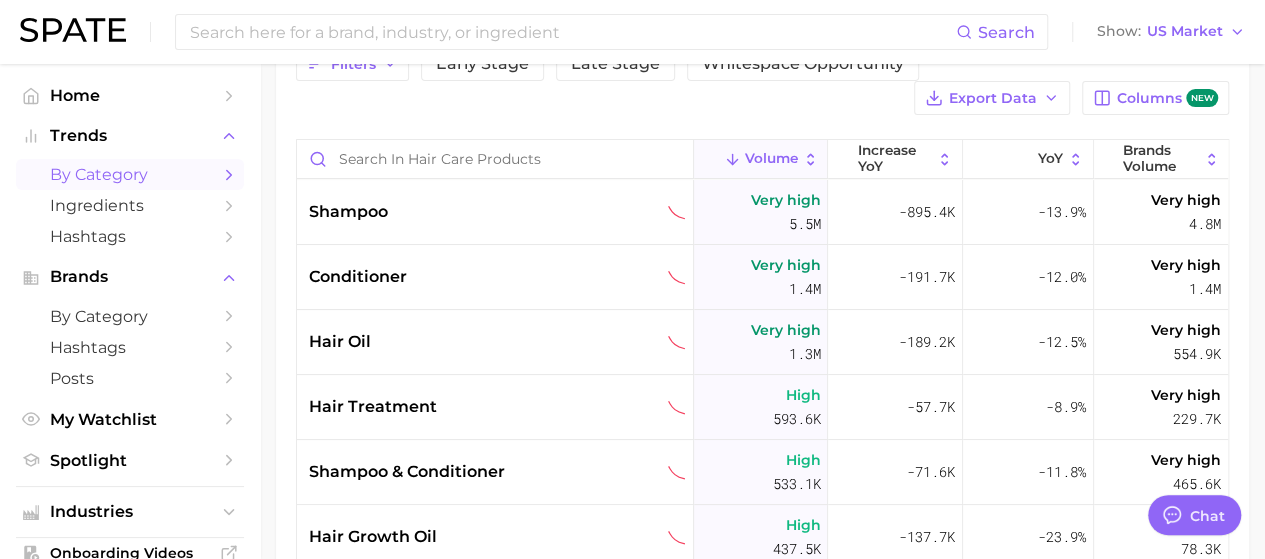 click on "Volume" at bounding box center (771, 159) 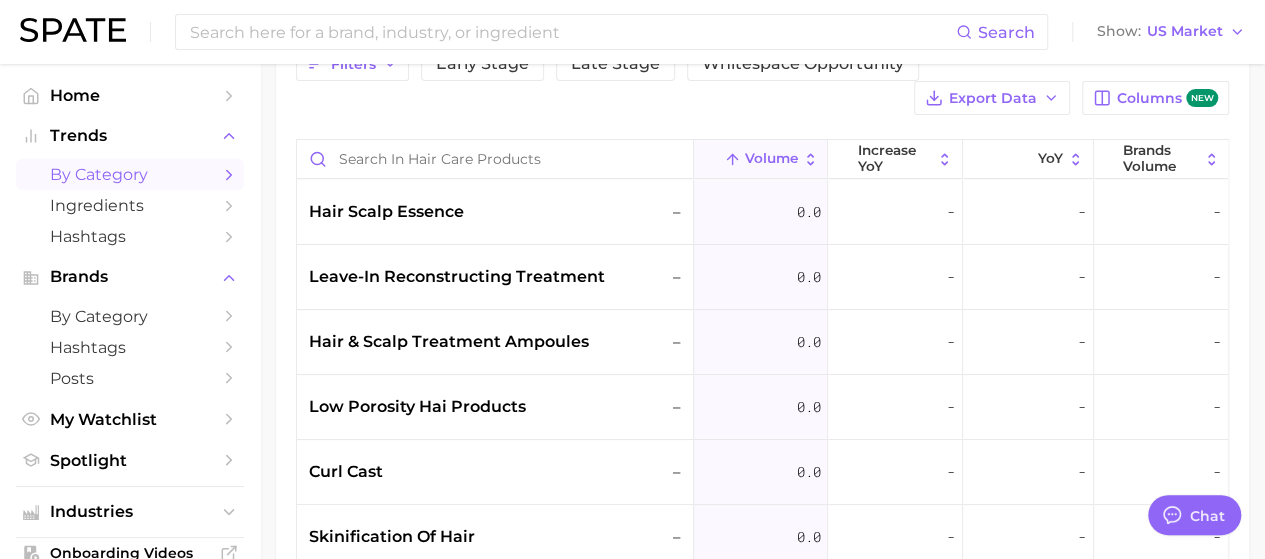 click on "Volume" at bounding box center [771, 159] 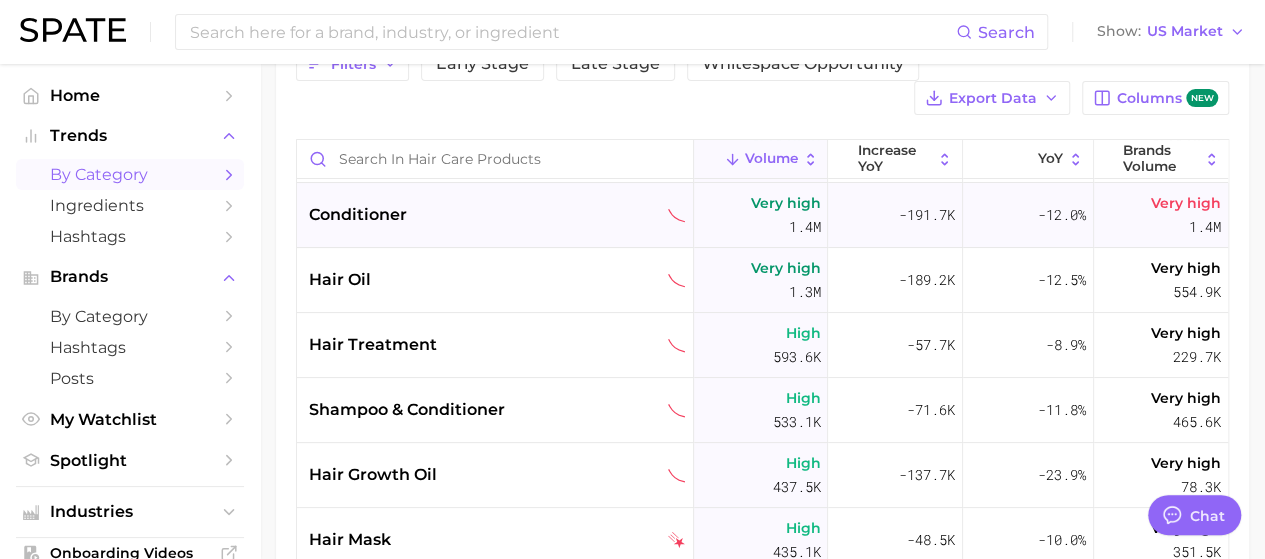 scroll, scrollTop: 0, scrollLeft: 0, axis: both 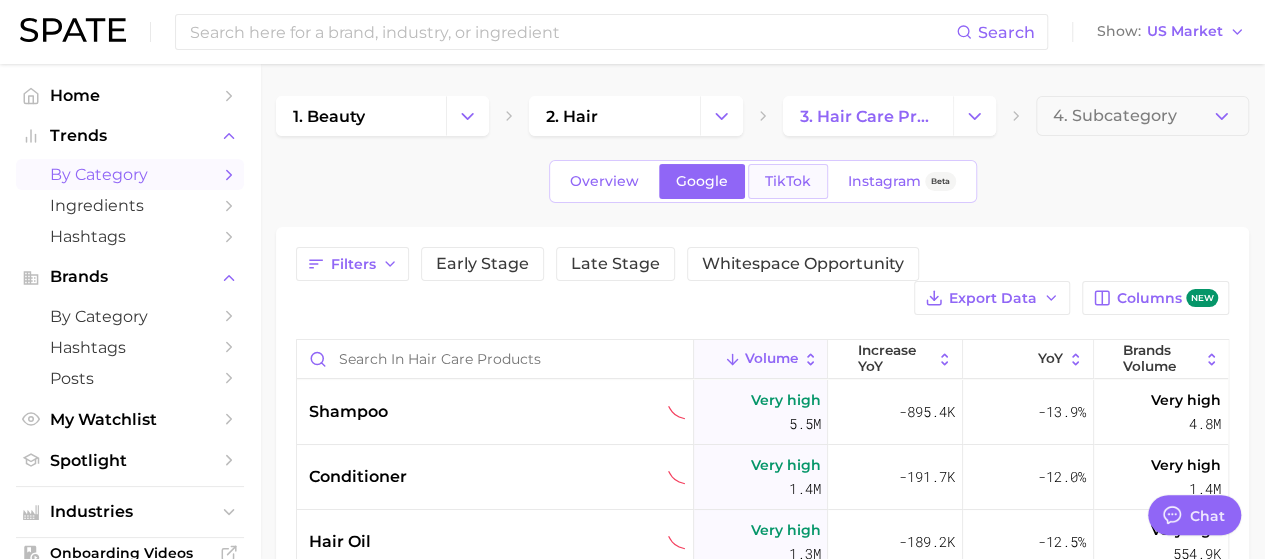 click on "TikTok" at bounding box center [788, 181] 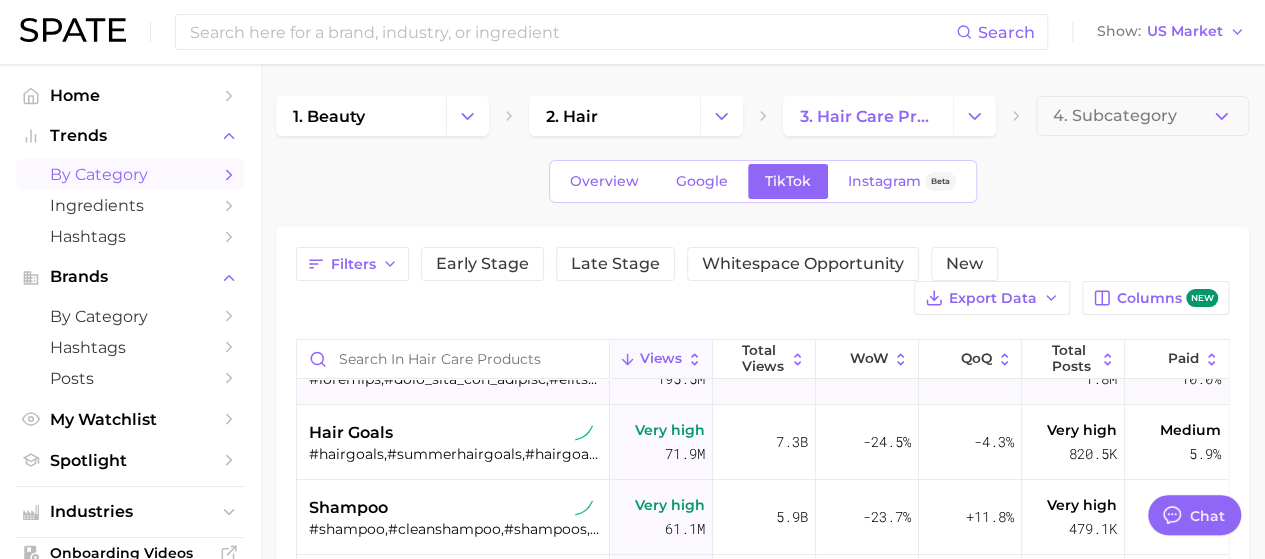 scroll, scrollTop: 0, scrollLeft: 0, axis: both 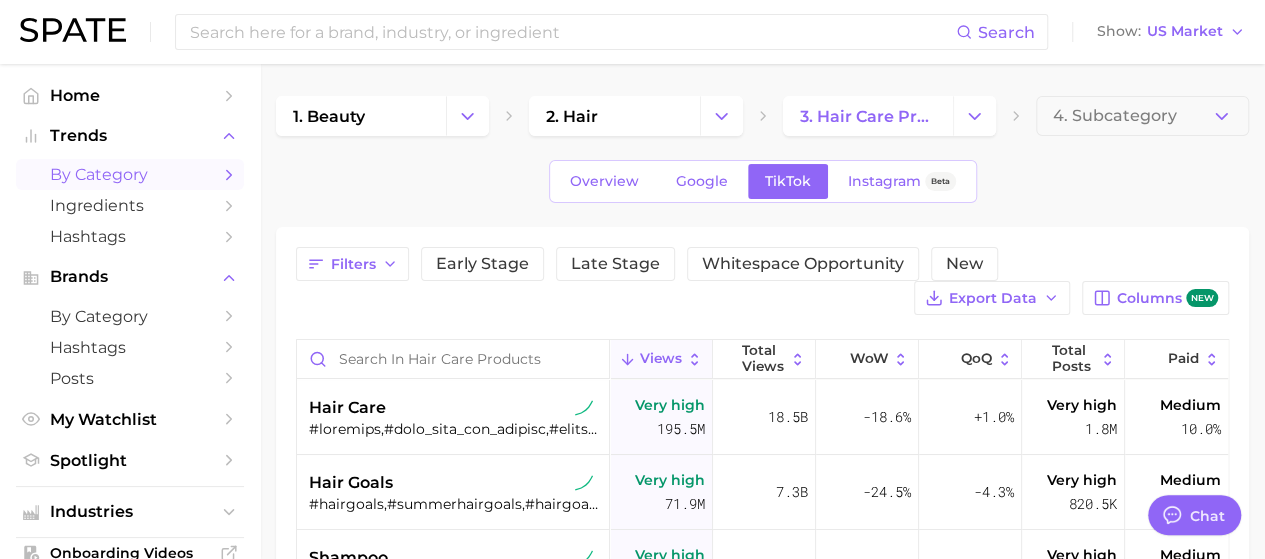 click on "Views" at bounding box center [661, 359] 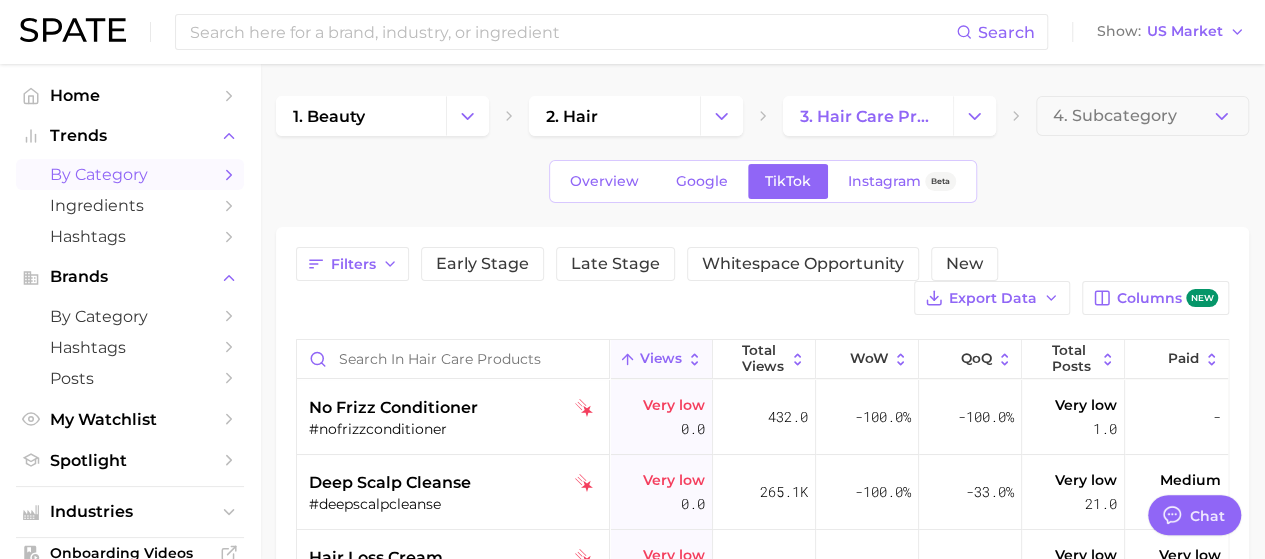 click on "Views" at bounding box center (661, 359) 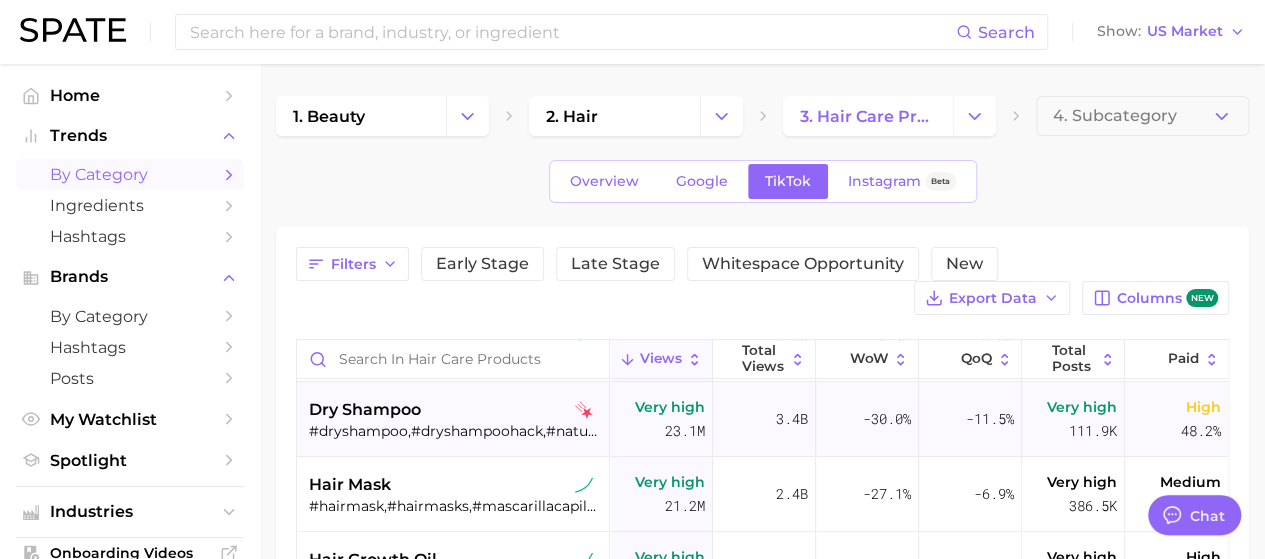 scroll, scrollTop: 600, scrollLeft: 0, axis: vertical 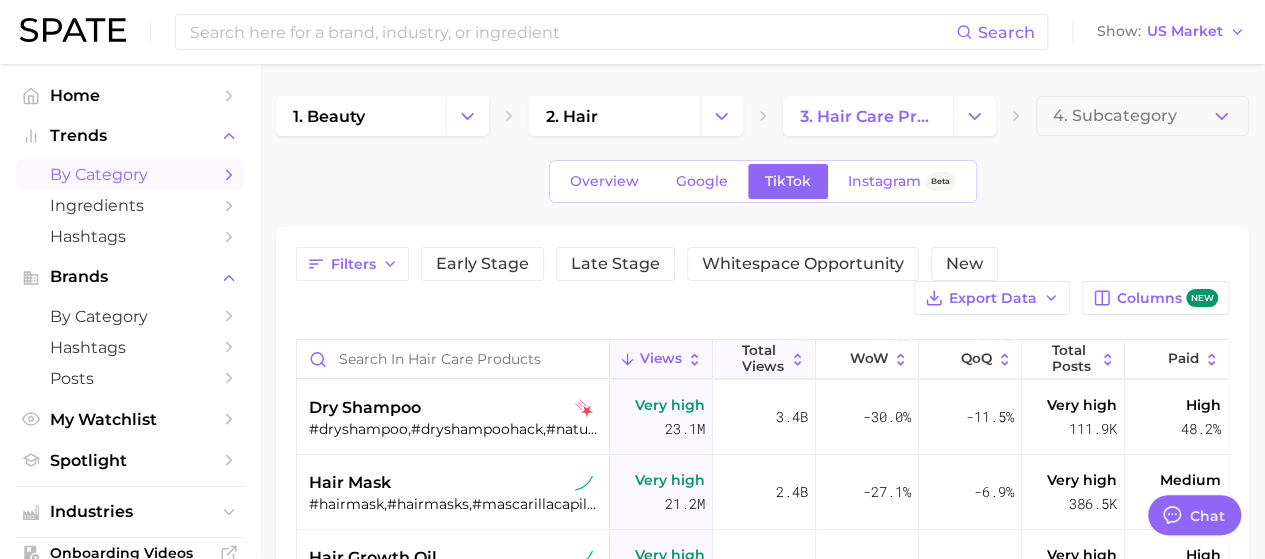 click on "Total Views" at bounding box center [763, 358] 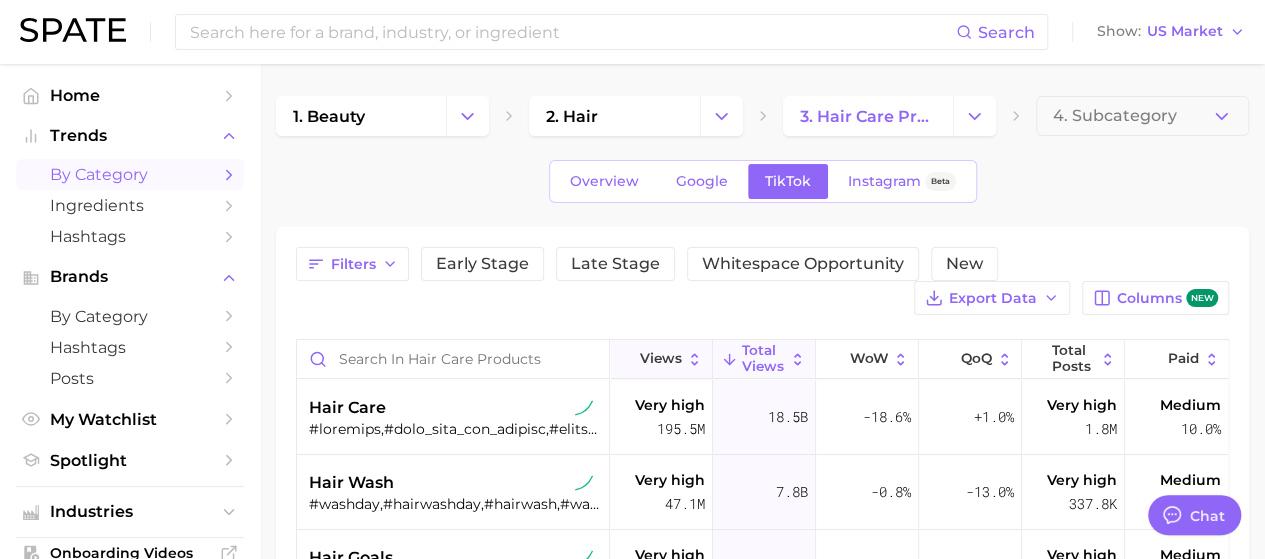 click on "Views" at bounding box center [661, 359] 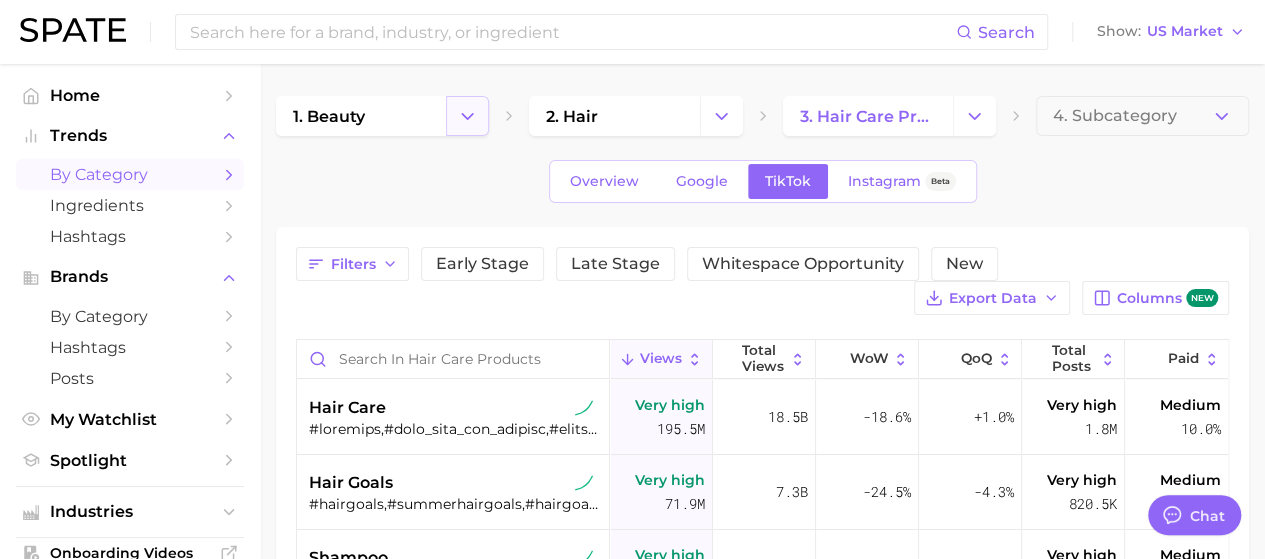 click at bounding box center [467, 116] 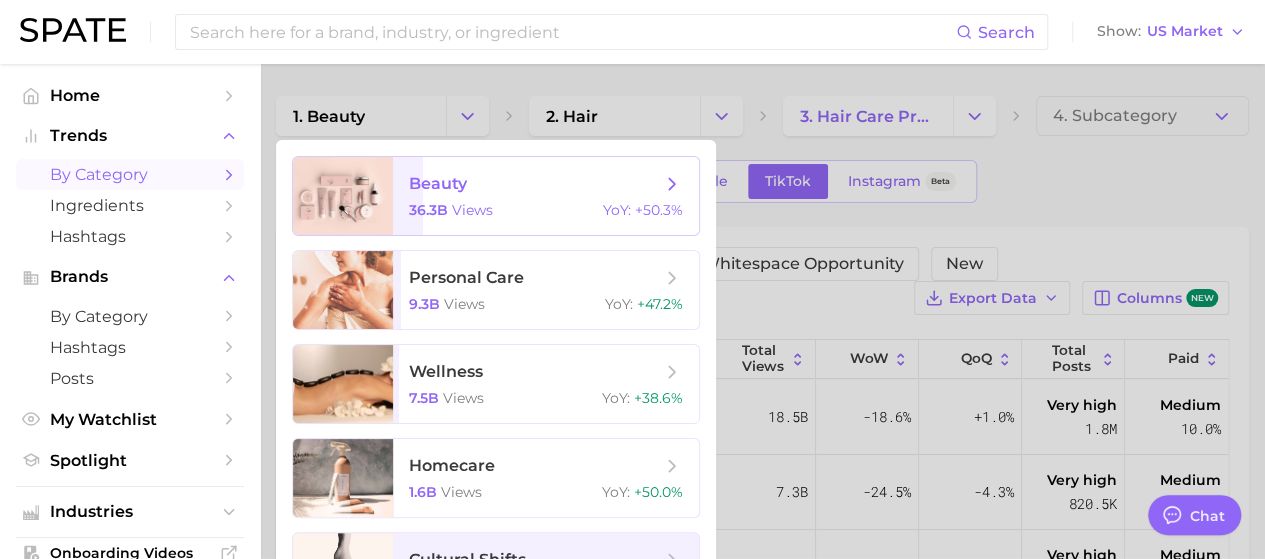 click on "beauty 36.3b   views YoY :   +50.3%" at bounding box center [546, 196] 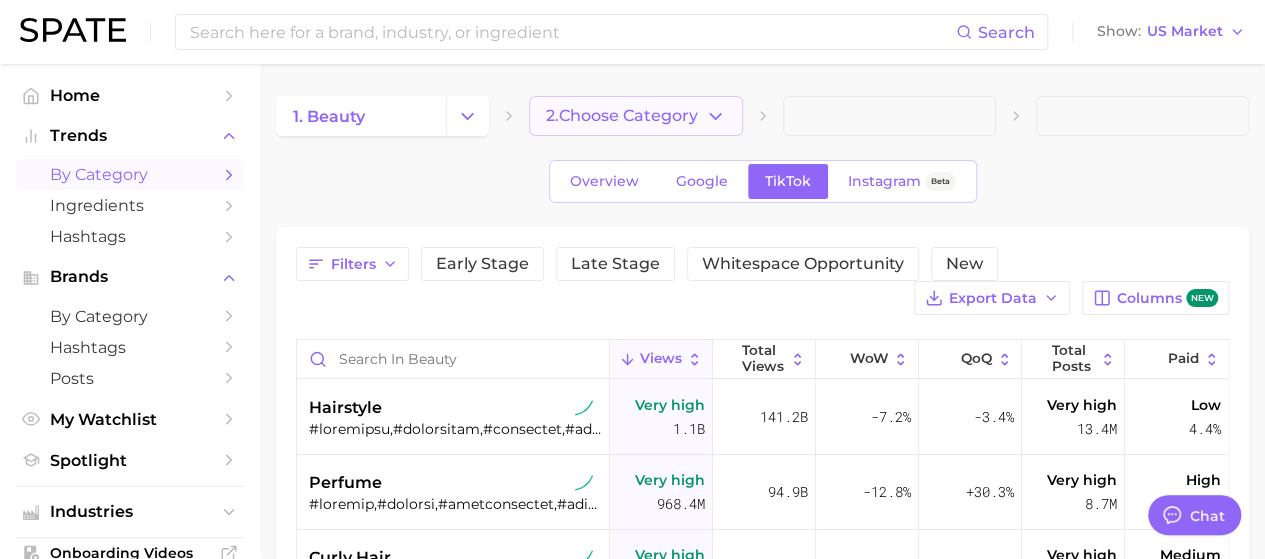click on "2.  Choose Category" at bounding box center (622, 116) 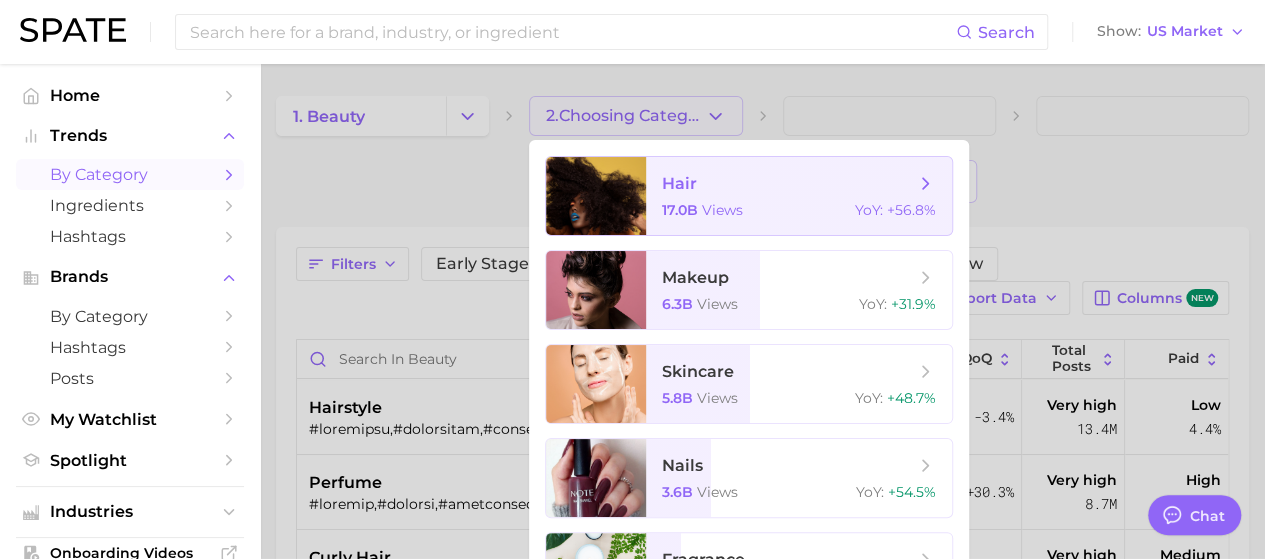 click on "hair 17.0b   views YoY :   +56.8%" at bounding box center (799, 196) 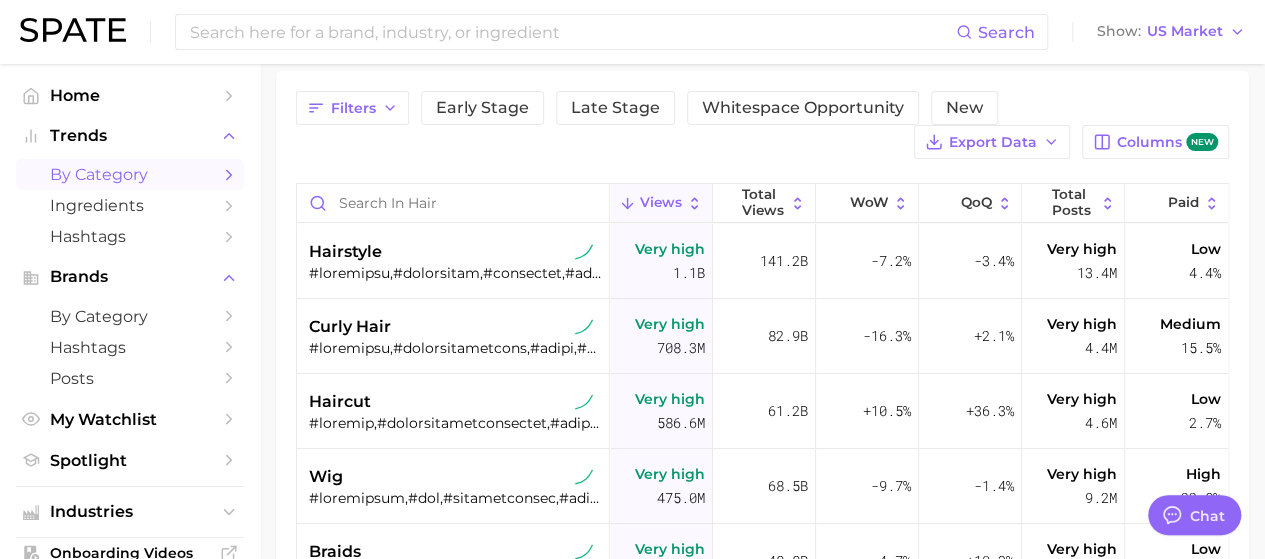 scroll, scrollTop: 200, scrollLeft: 0, axis: vertical 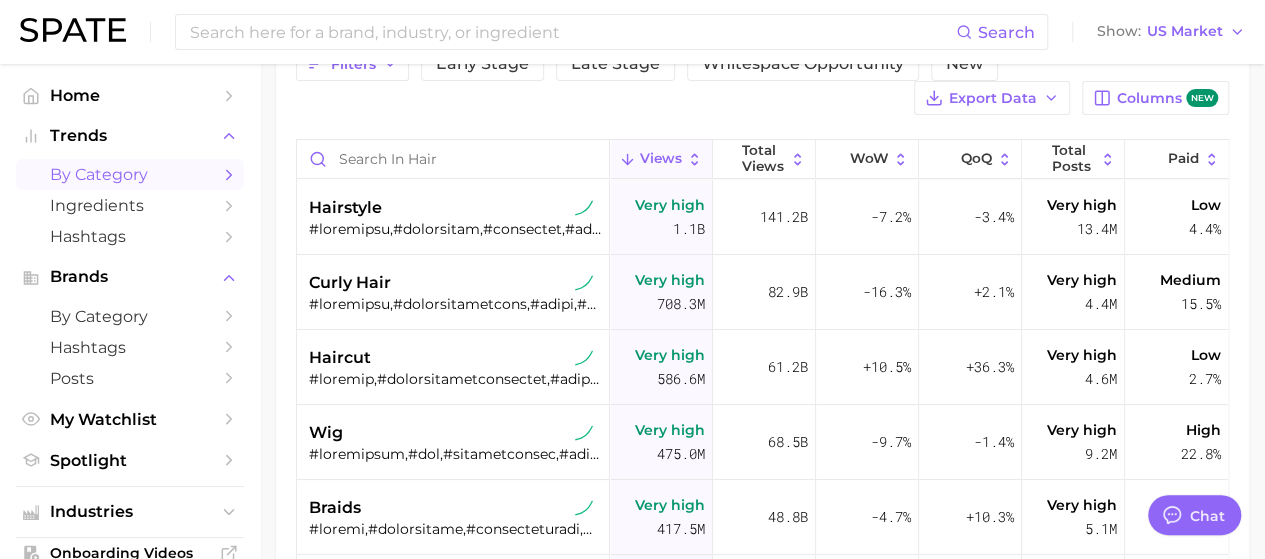 drag, startPoint x: 698, startPoint y: 148, endPoint x: 688, endPoint y: 149, distance: 10.049875 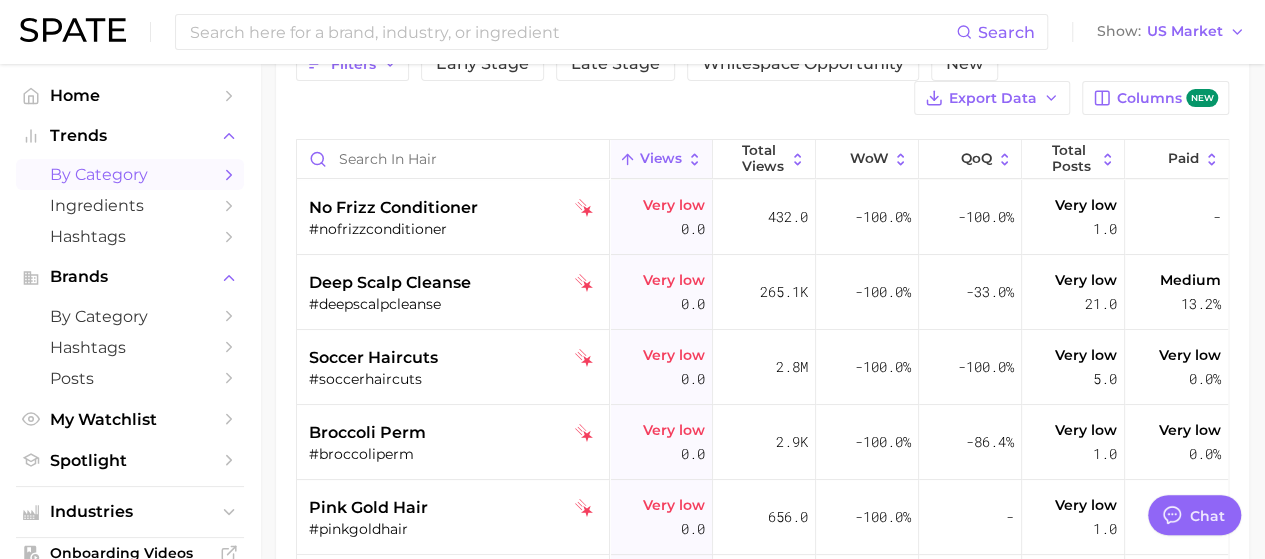 click 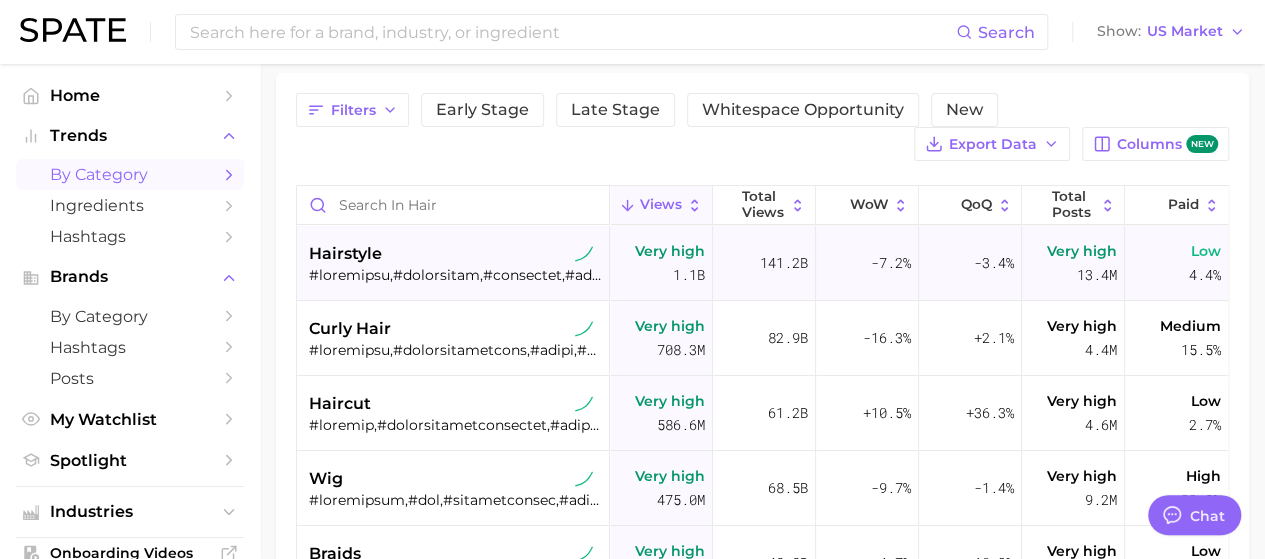 scroll, scrollTop: 100, scrollLeft: 0, axis: vertical 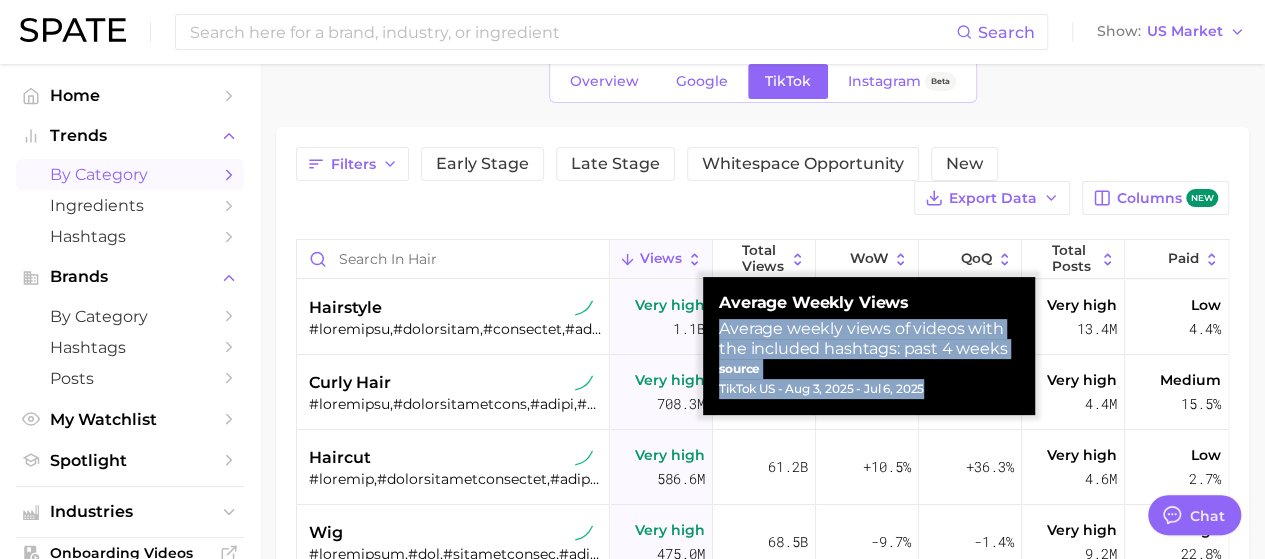 drag, startPoint x: 720, startPoint y: 330, endPoint x: 950, endPoint y: 388, distance: 237.20033 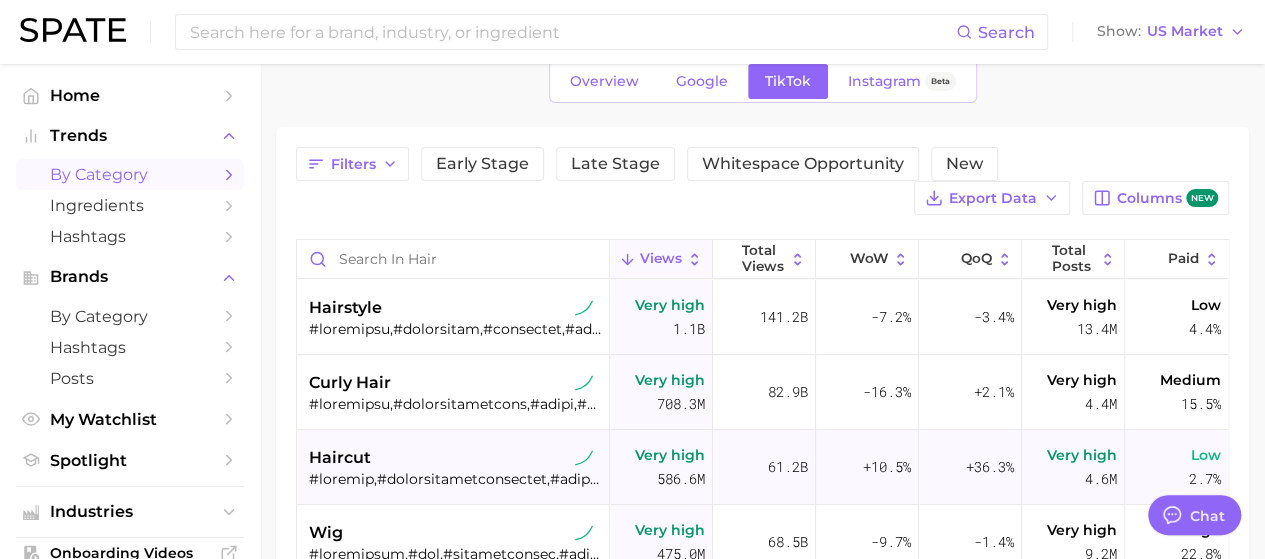 copy on "Average weekly views of videos with the included hashtags: past 4 weeks source TikTok US - Aug 3, 2025 - Jul 6, 2025" 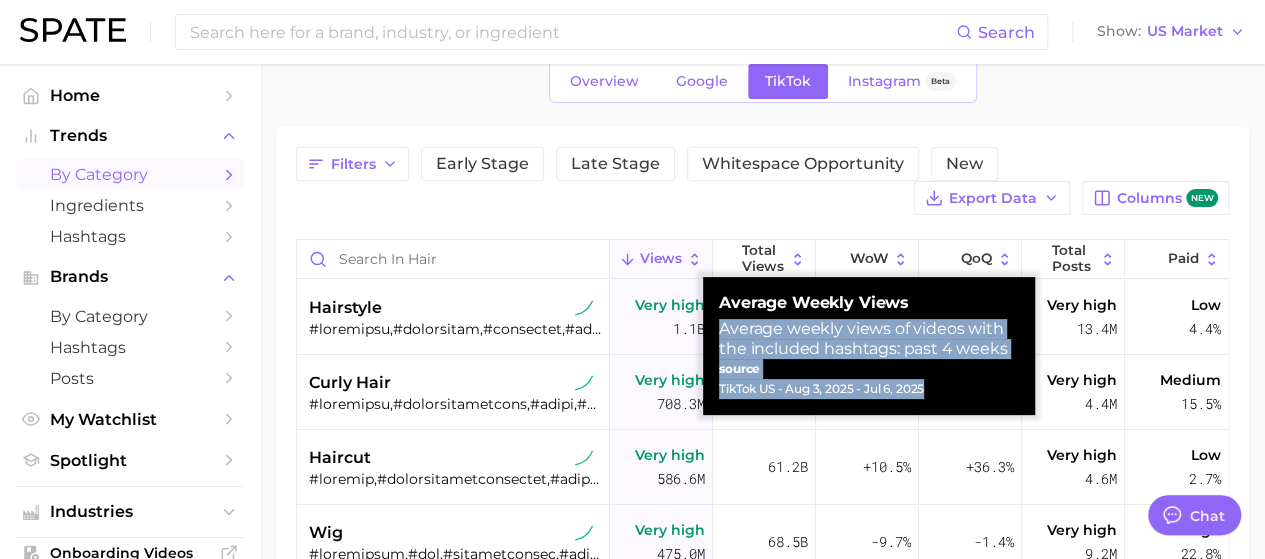drag, startPoint x: 719, startPoint y: 327, endPoint x: 940, endPoint y: 392, distance: 230.36058 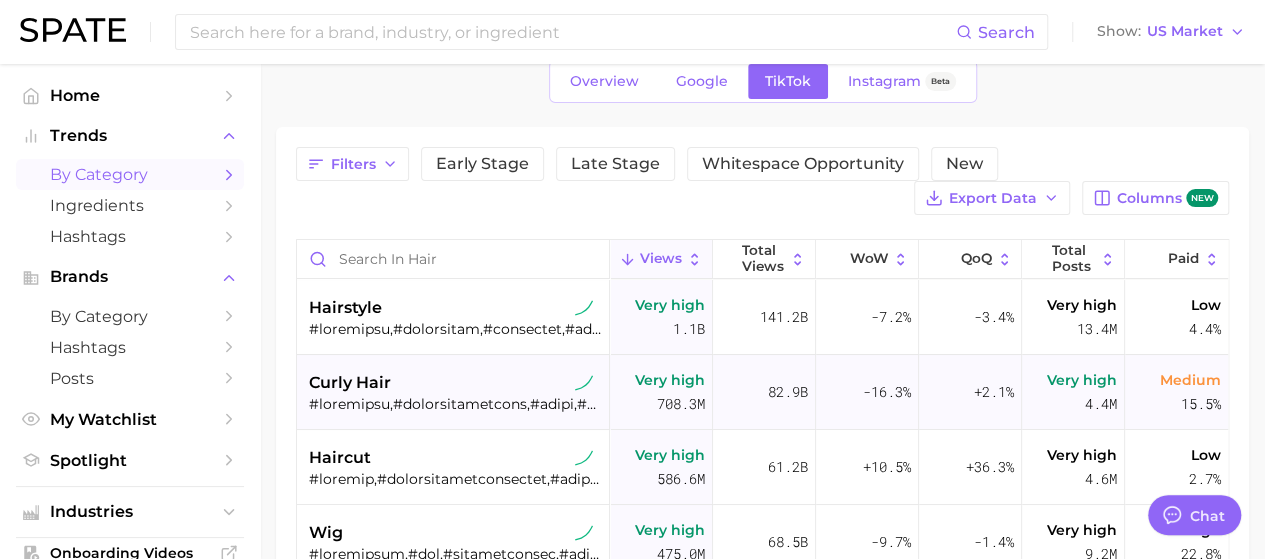 copy on "Average weekly views of videos with the included hashtags: past 4 weeks source TikTok US - Aug 3, 2025 - Jul 6, 2025" 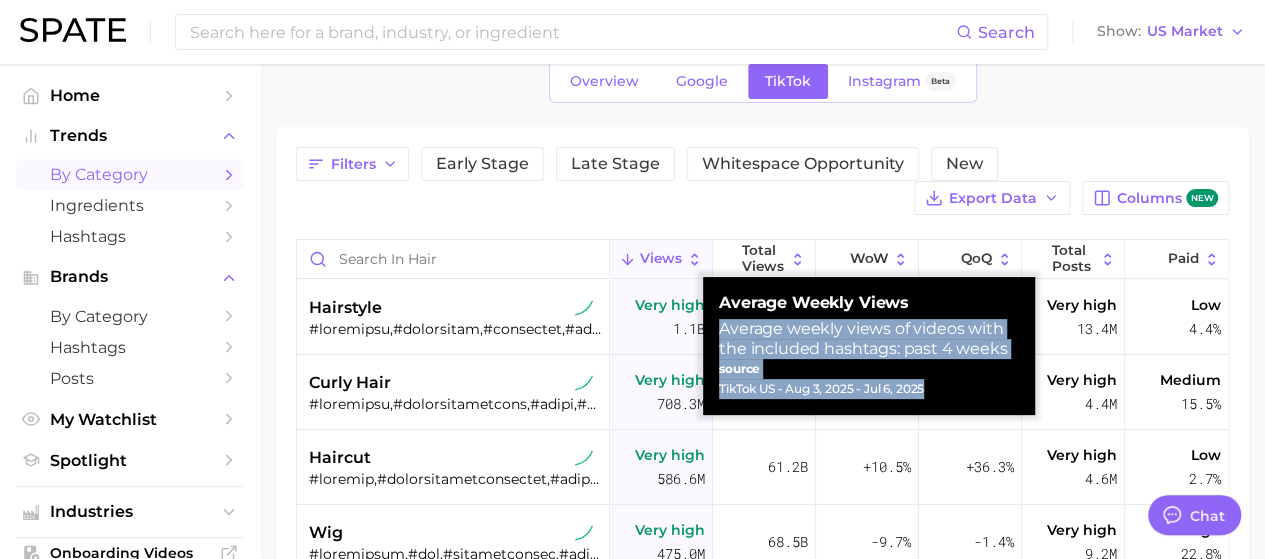 drag, startPoint x: 720, startPoint y: 331, endPoint x: 974, endPoint y: 389, distance: 260.5379 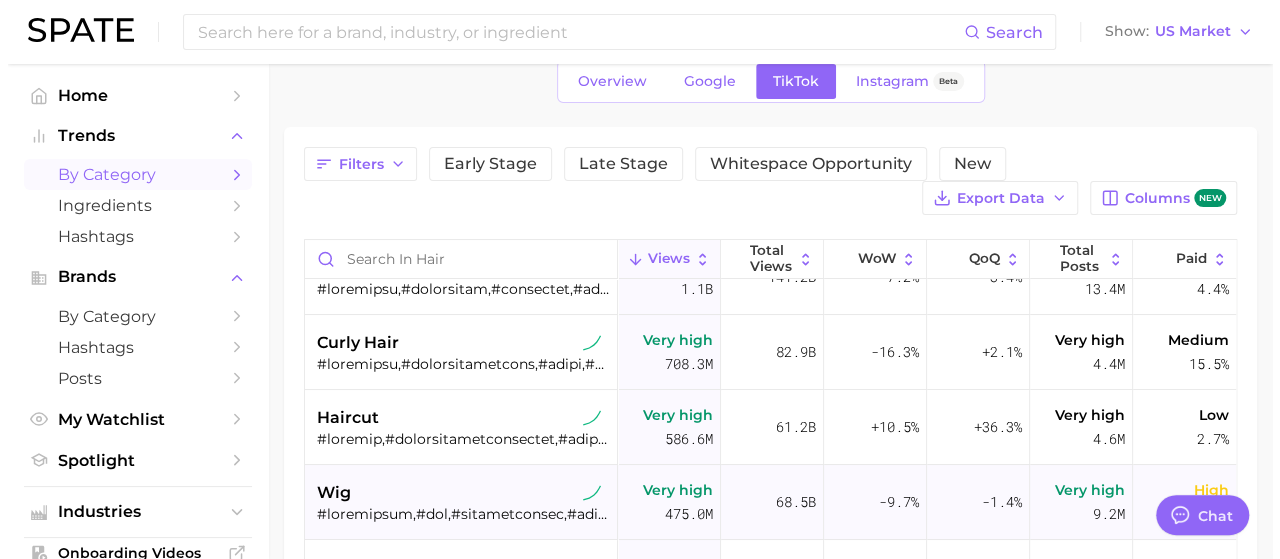 scroll, scrollTop: 0, scrollLeft: 0, axis: both 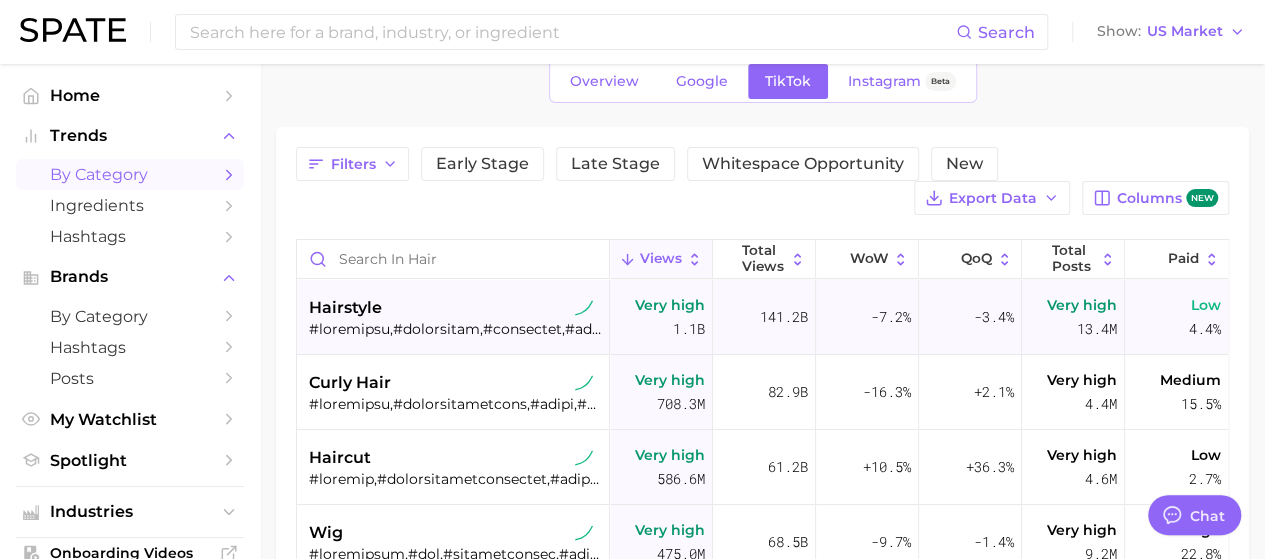 click at bounding box center [455, 329] 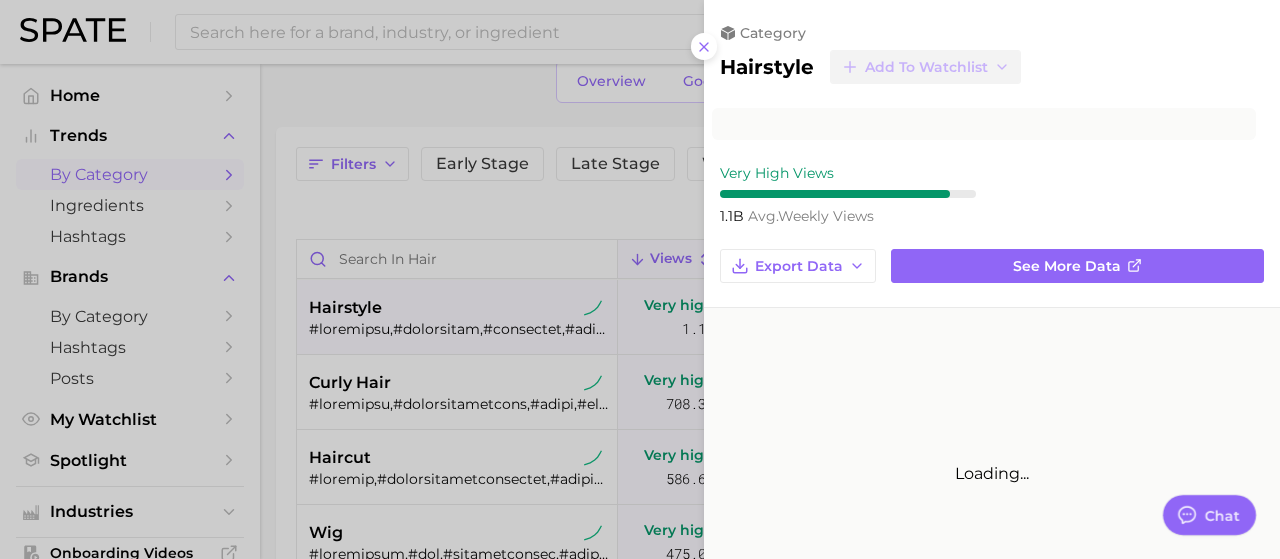 click at bounding box center [640, 279] 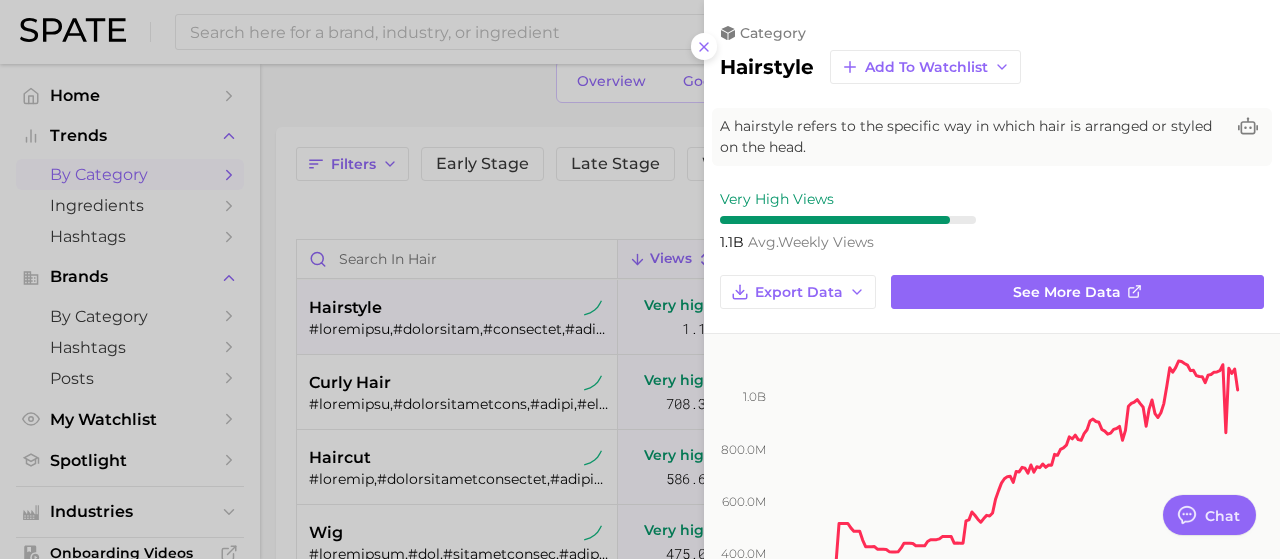 scroll, scrollTop: 0, scrollLeft: 0, axis: both 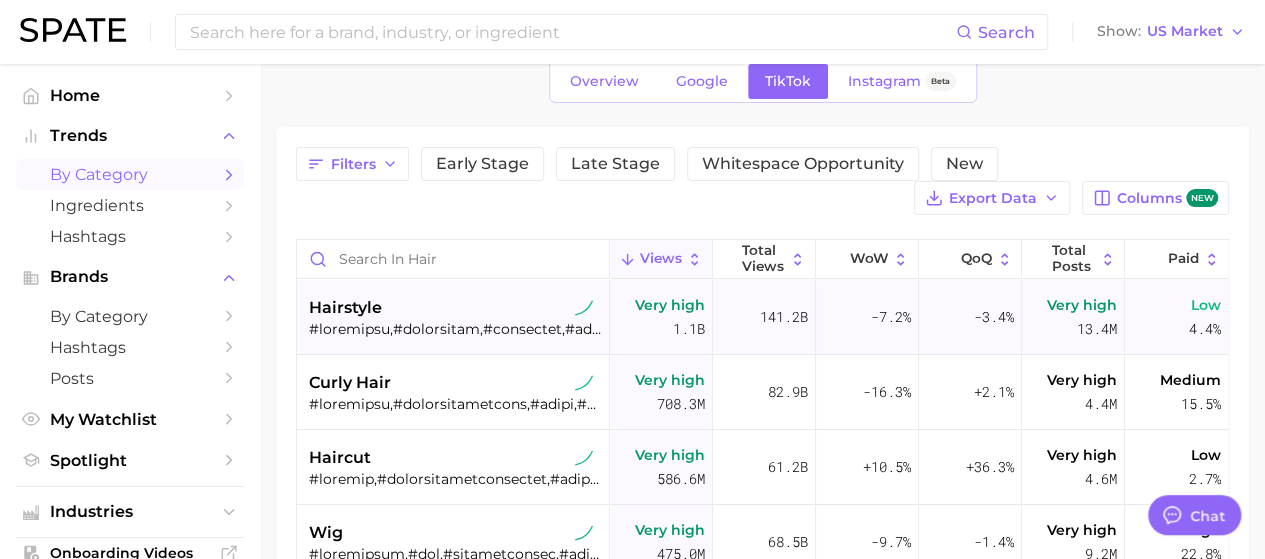click on "hairstyle" at bounding box center (455, 308) 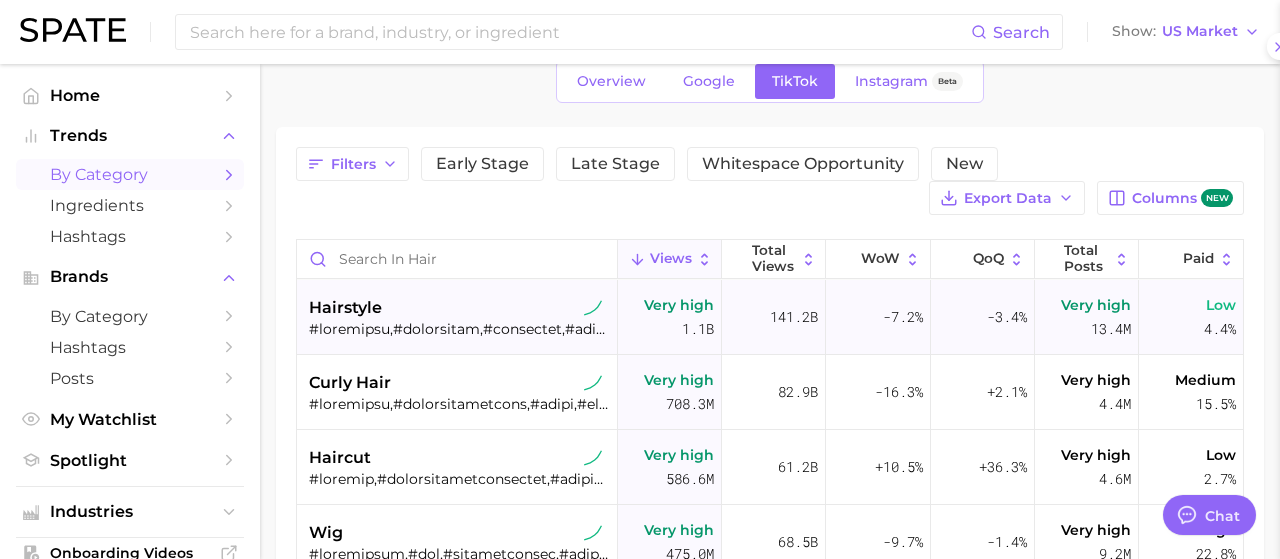 scroll, scrollTop: 0, scrollLeft: 0, axis: both 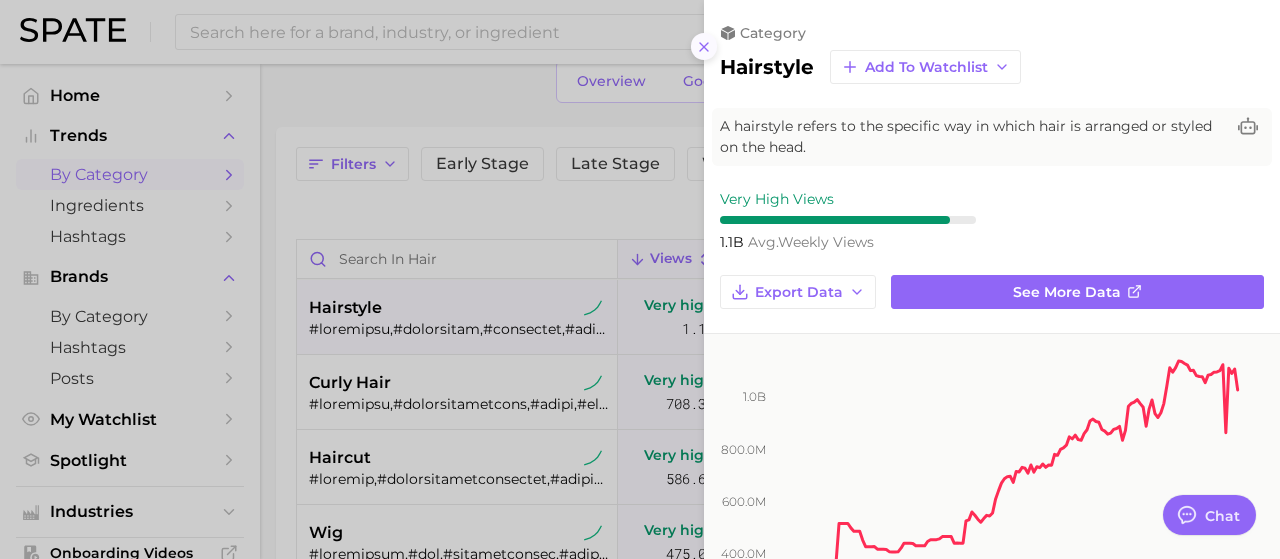 click 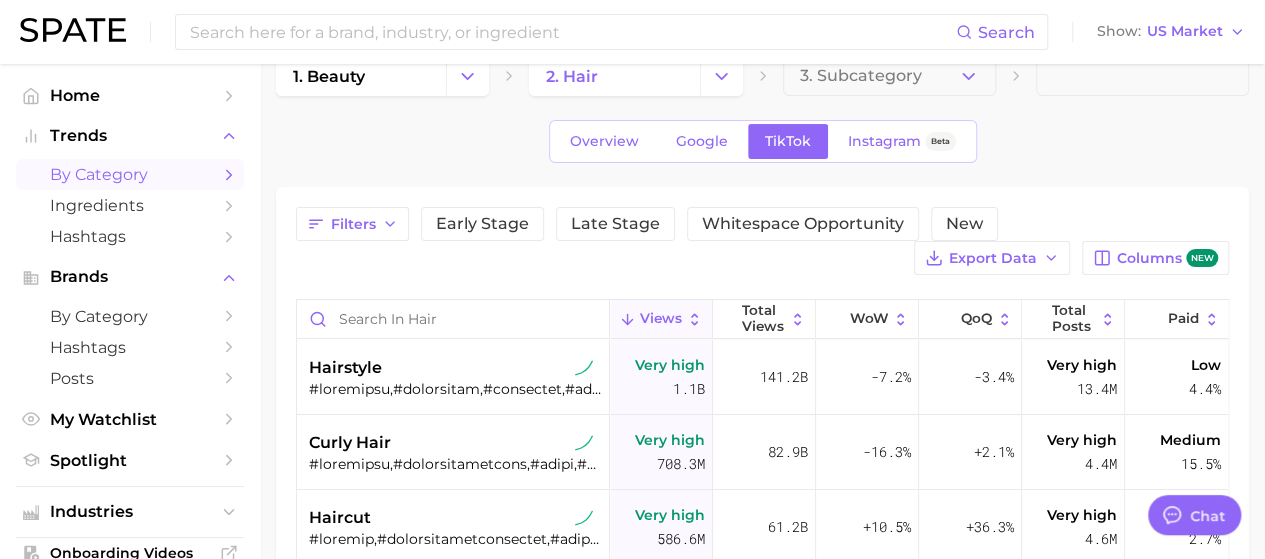 scroll, scrollTop: 0, scrollLeft: 0, axis: both 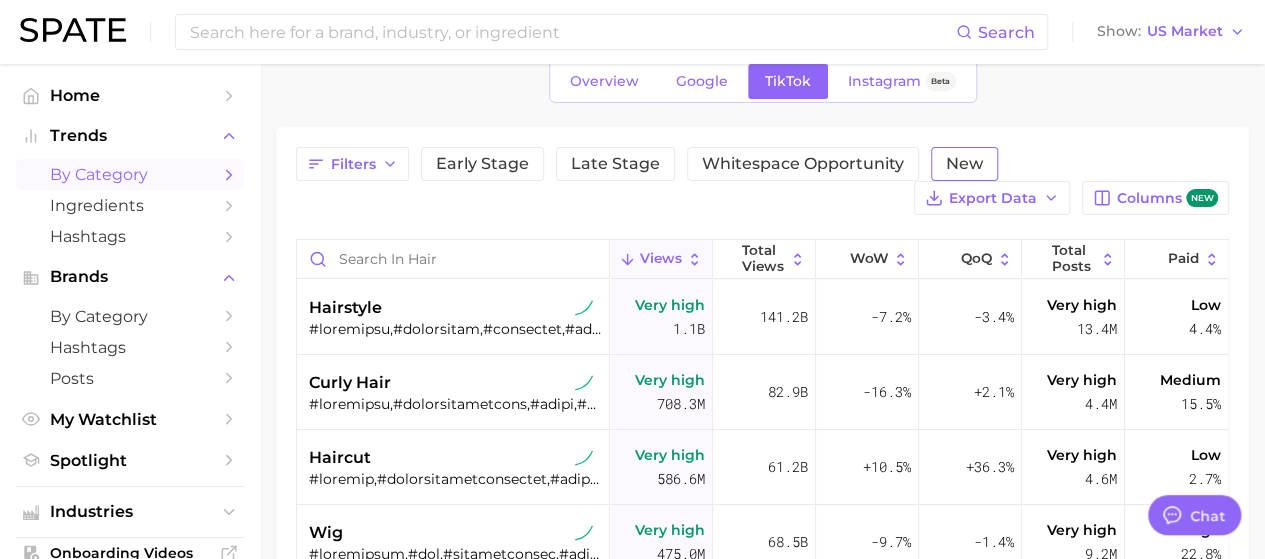 click on "New" at bounding box center [964, 164] 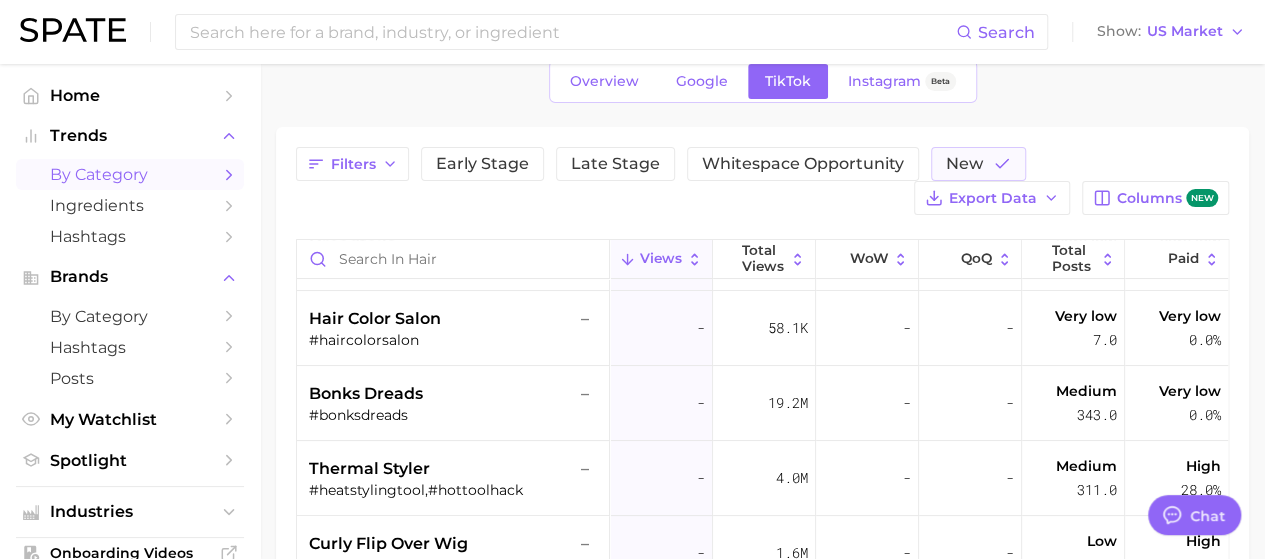 scroll, scrollTop: 0, scrollLeft: 0, axis: both 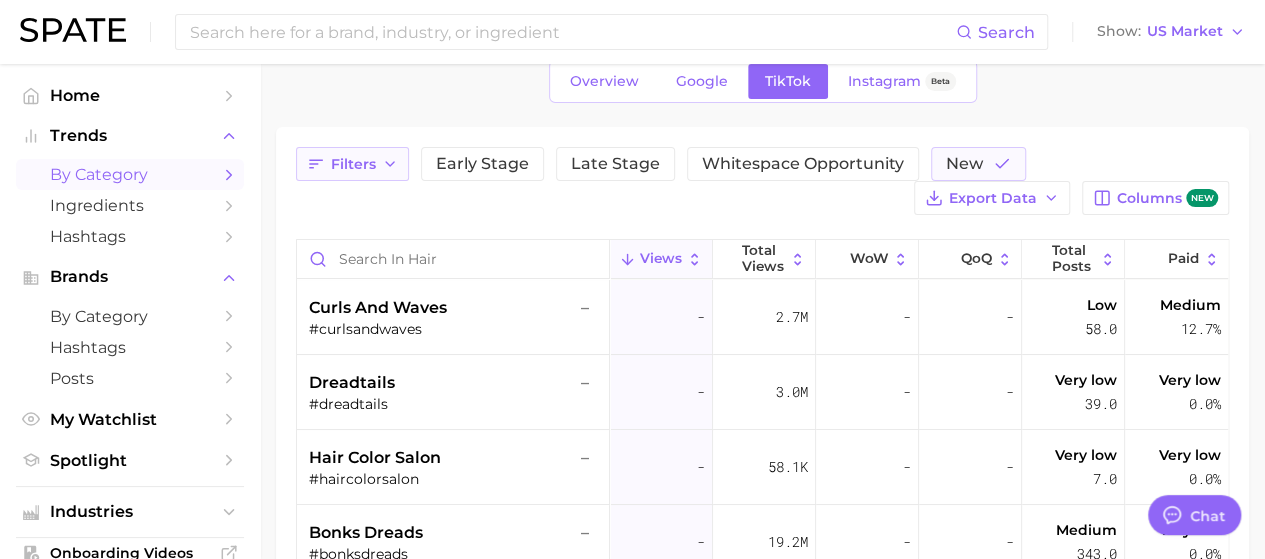 click on "Filters" at bounding box center [352, 164] 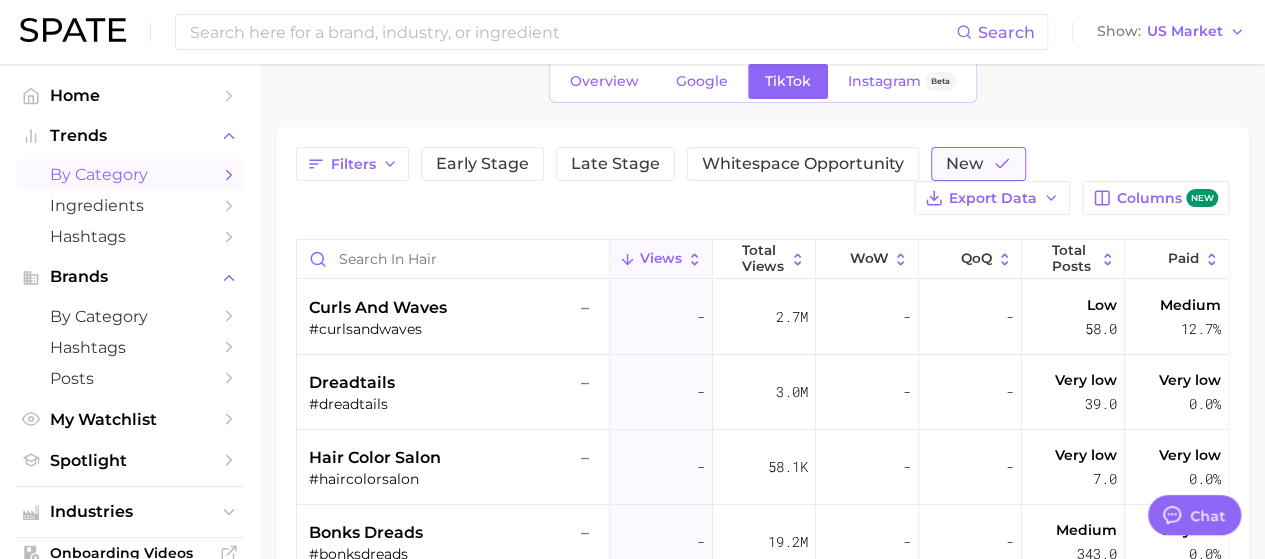 click on "New" at bounding box center [964, 164] 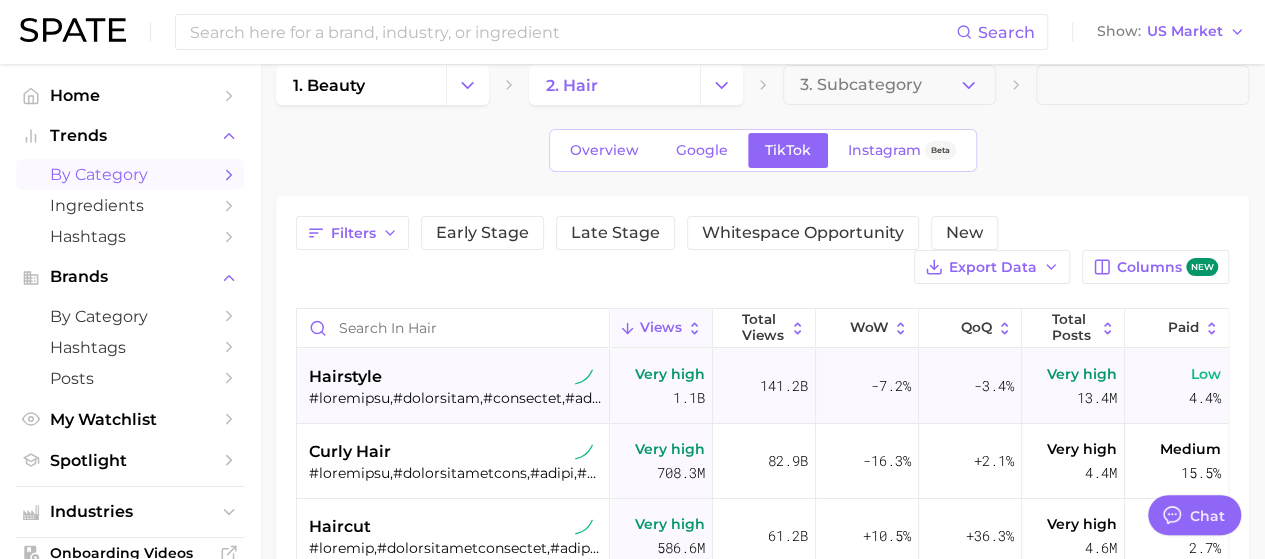 scroll, scrollTop: 0, scrollLeft: 0, axis: both 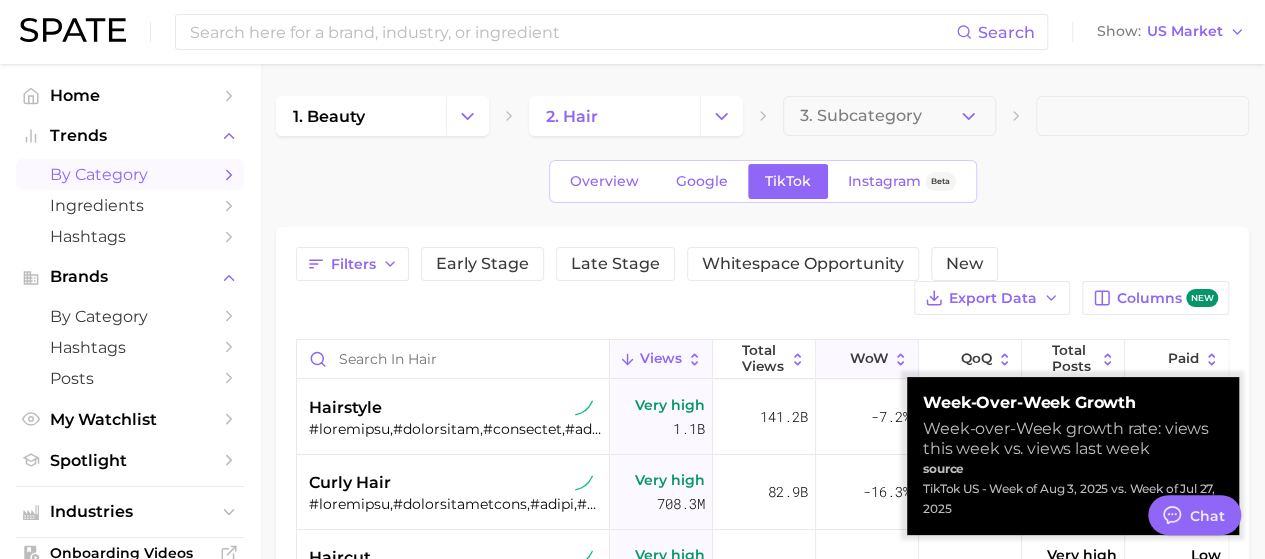 click on "WoW" at bounding box center [868, 359] 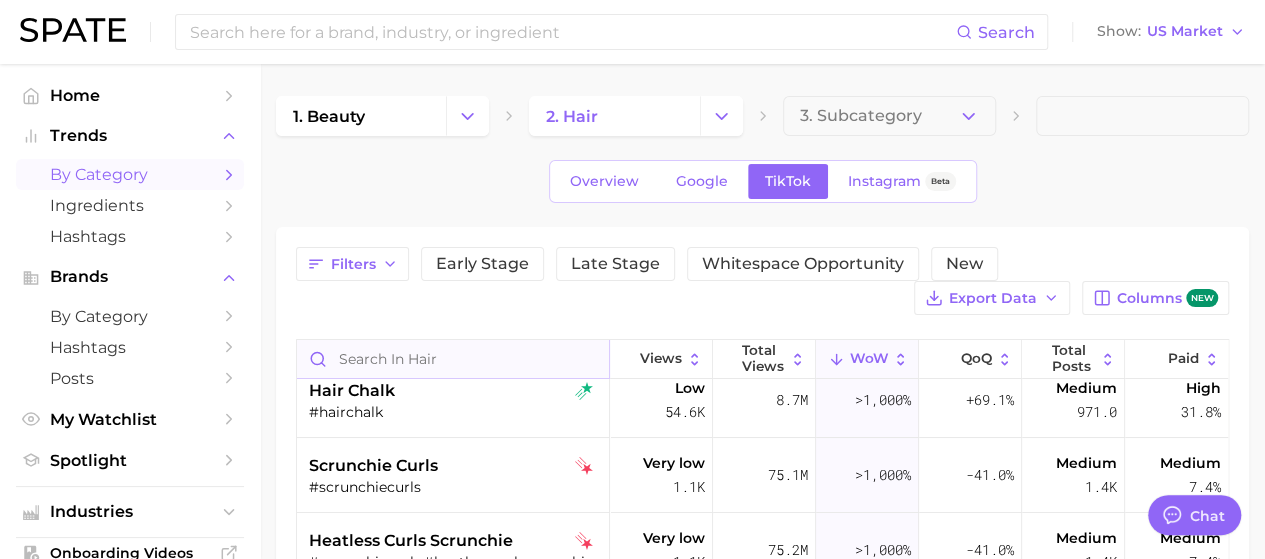 scroll, scrollTop: 0, scrollLeft: 0, axis: both 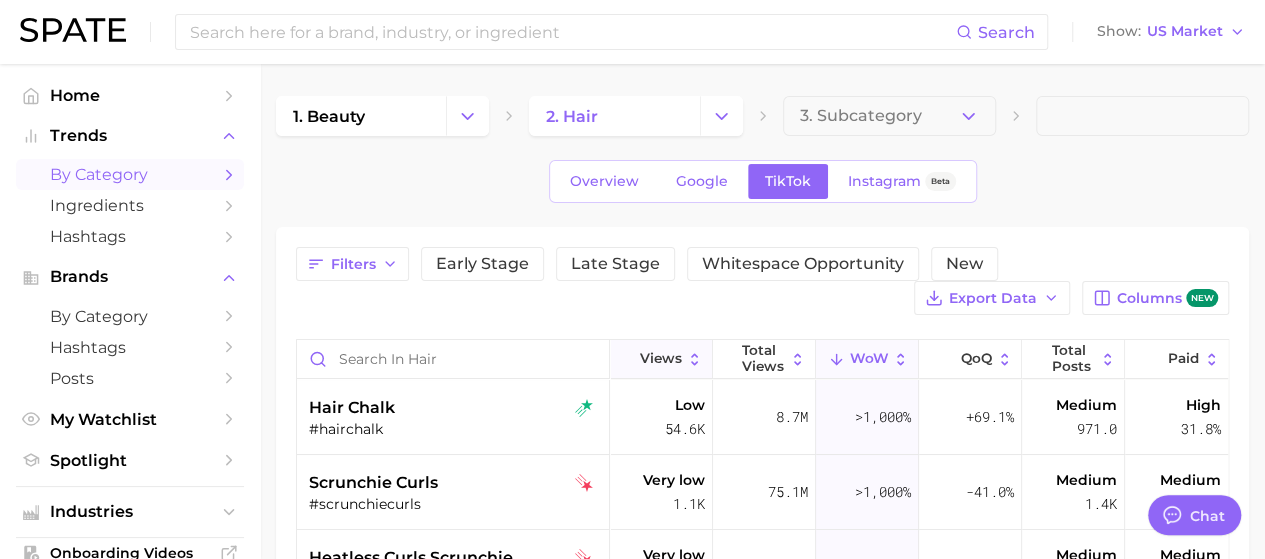 click 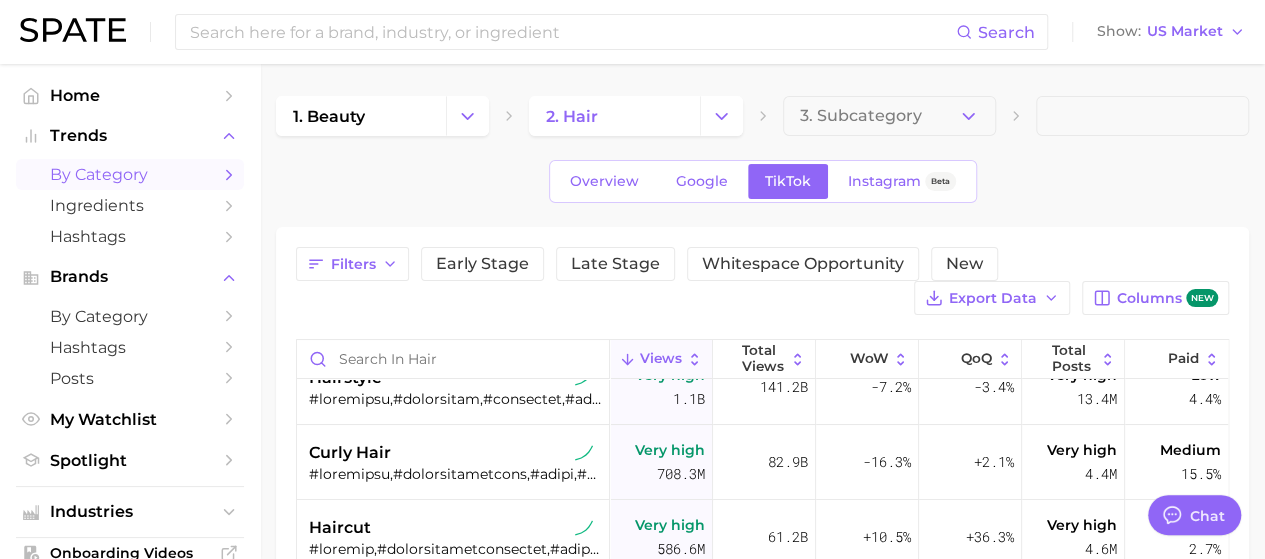 scroll, scrollTop: 0, scrollLeft: 0, axis: both 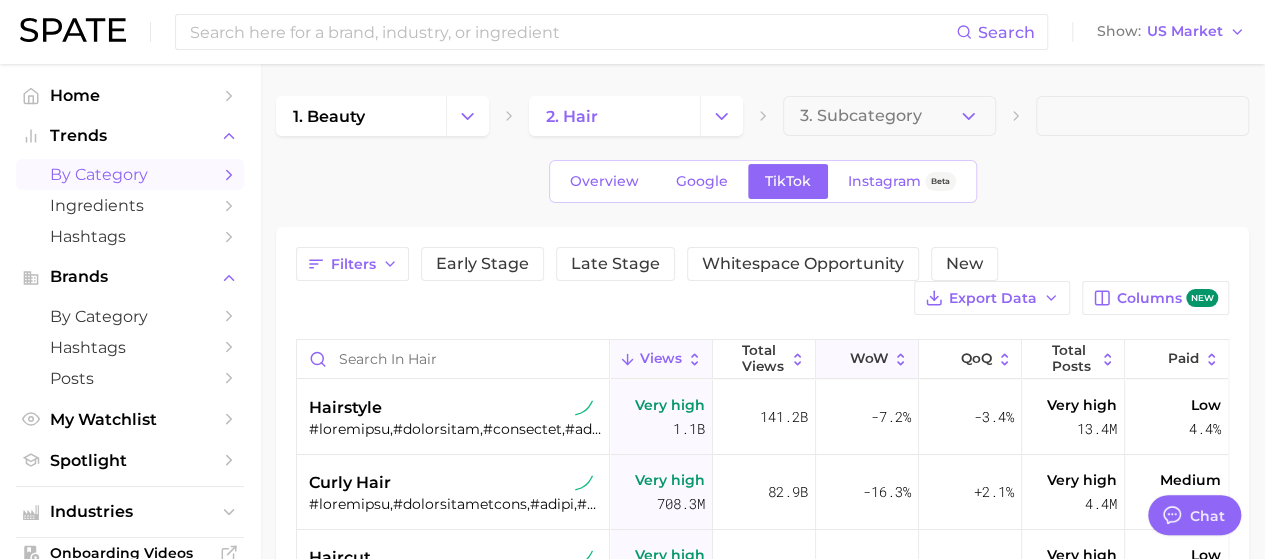 click on "WoW" at bounding box center (867, 359) 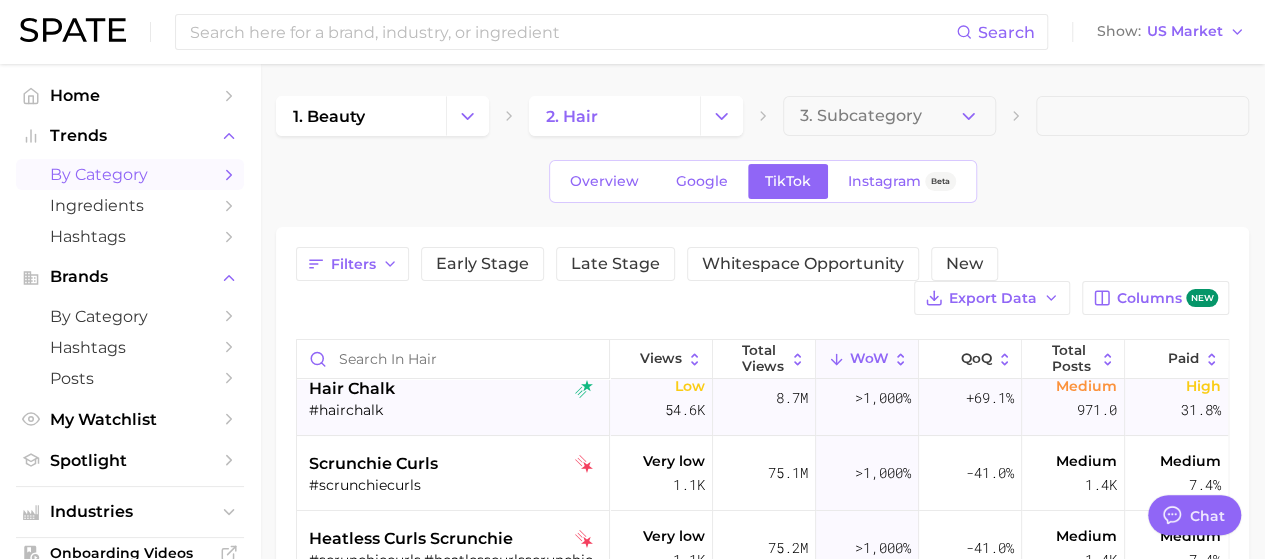scroll, scrollTop: 0, scrollLeft: 0, axis: both 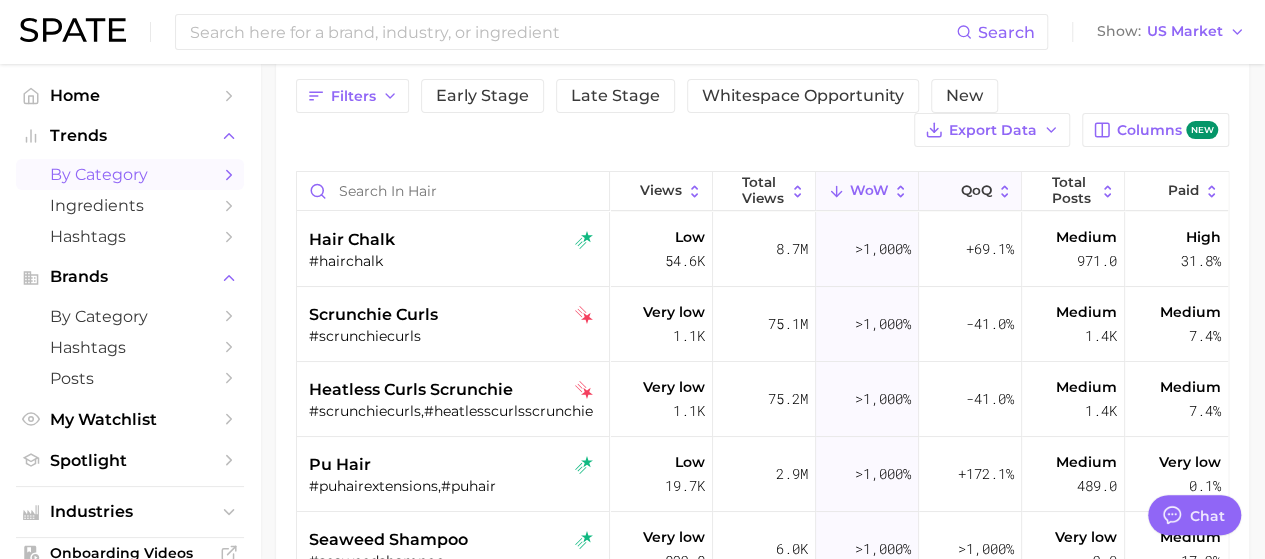 click 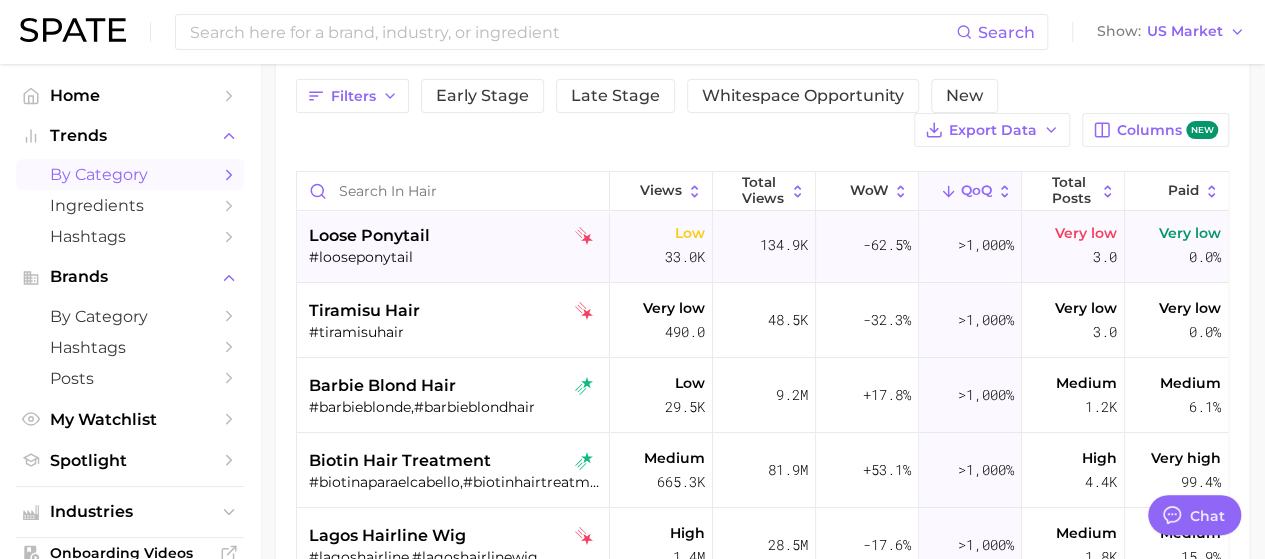 scroll, scrollTop: 0, scrollLeft: 0, axis: both 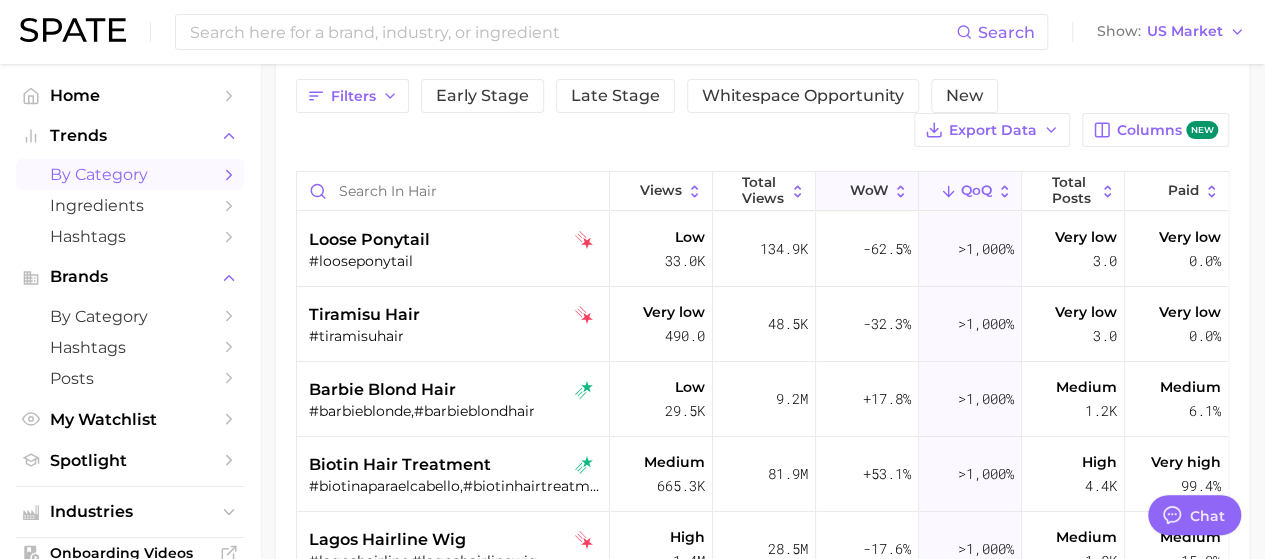 click on "WoW" at bounding box center [868, 191] 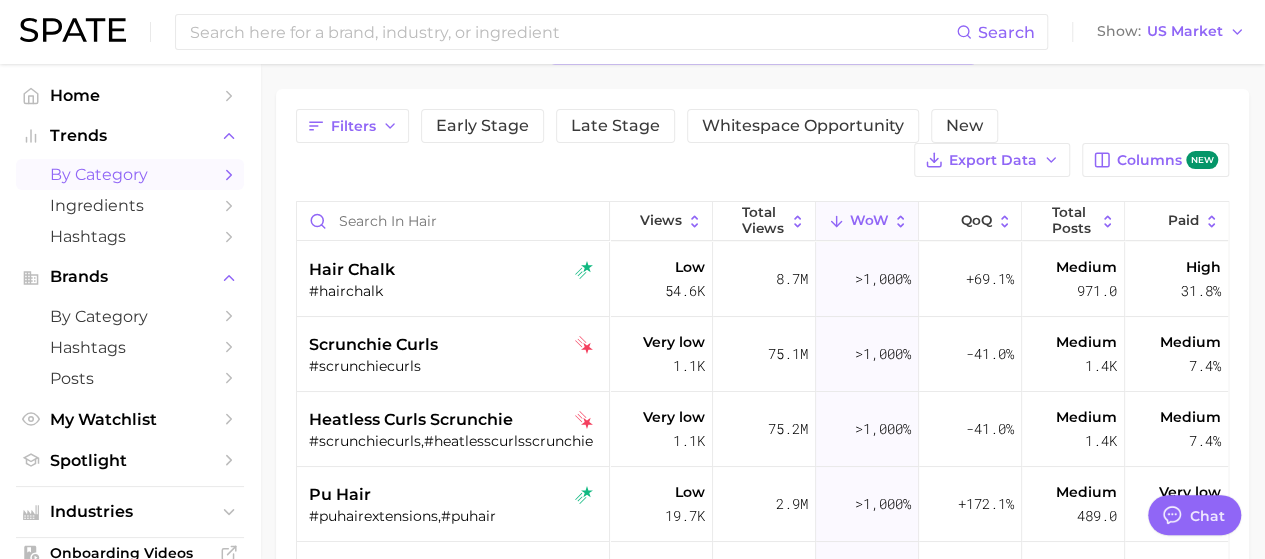 scroll, scrollTop: 168, scrollLeft: 0, axis: vertical 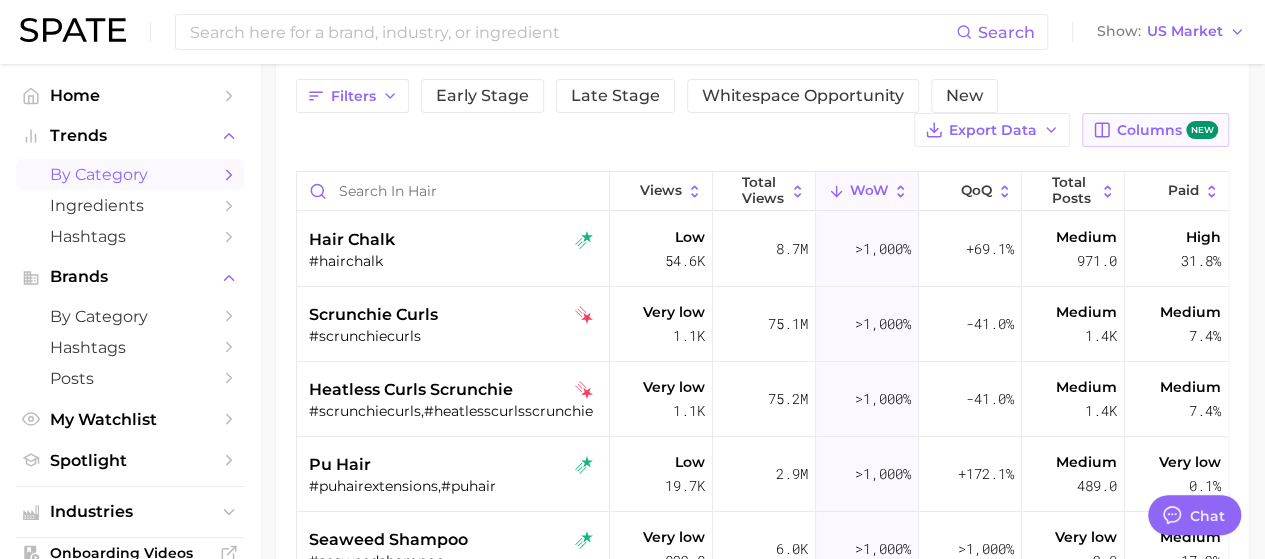 click on "Columns new" at bounding box center (1167, 130) 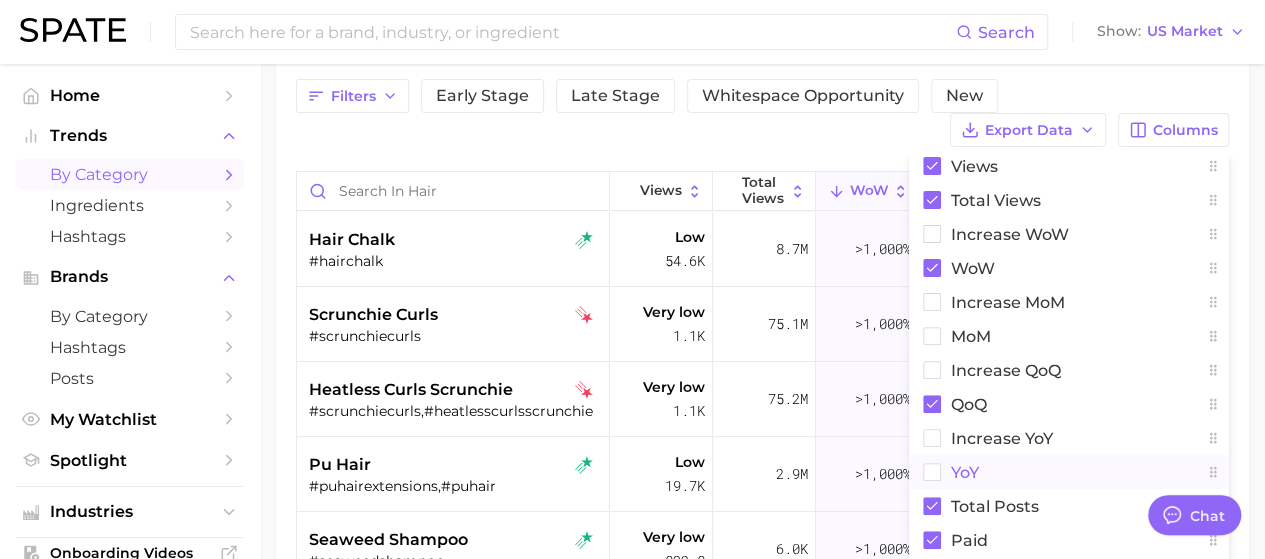 click 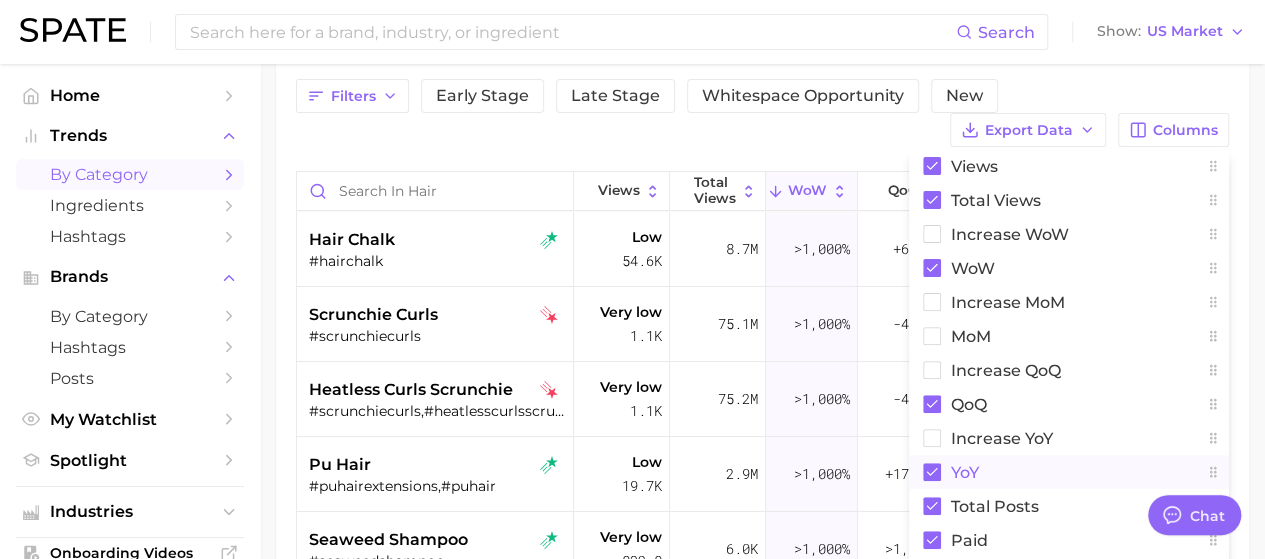 click on "Filters Early Stage Late Stage Whitespace Opportunity New Export Data Columns Views Total Views Increase WoW WoW increase MoM MoM increase QoQ QoQ increase YoY YoY Total Posts Paid TikTok Shop Beta engagement Sentiment" at bounding box center [762, 113] 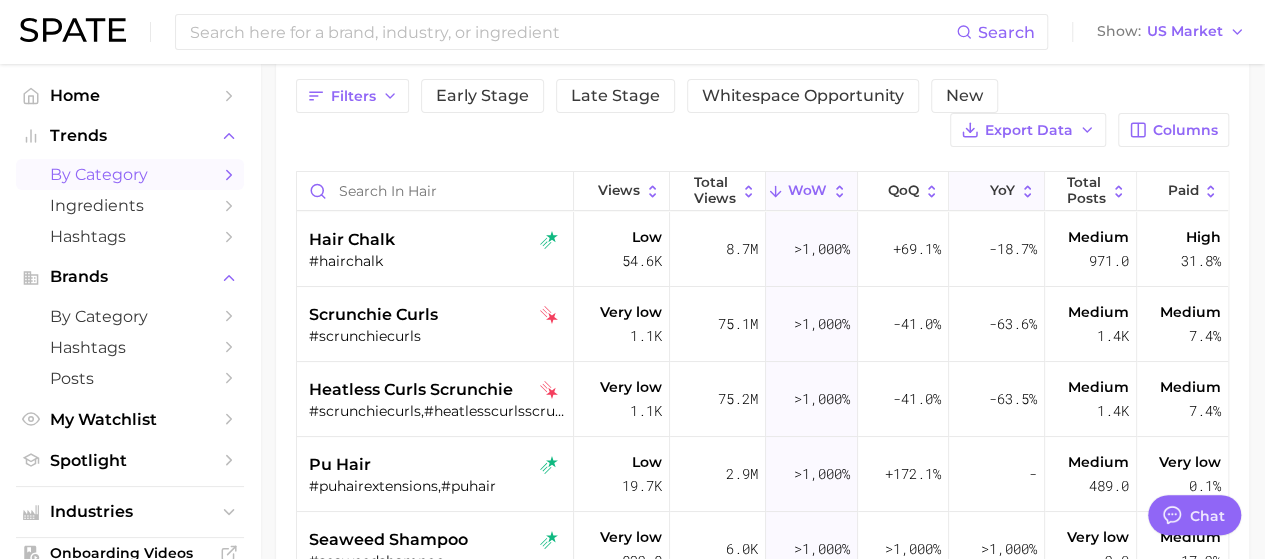 click on "YoY" at bounding box center (1002, 191) 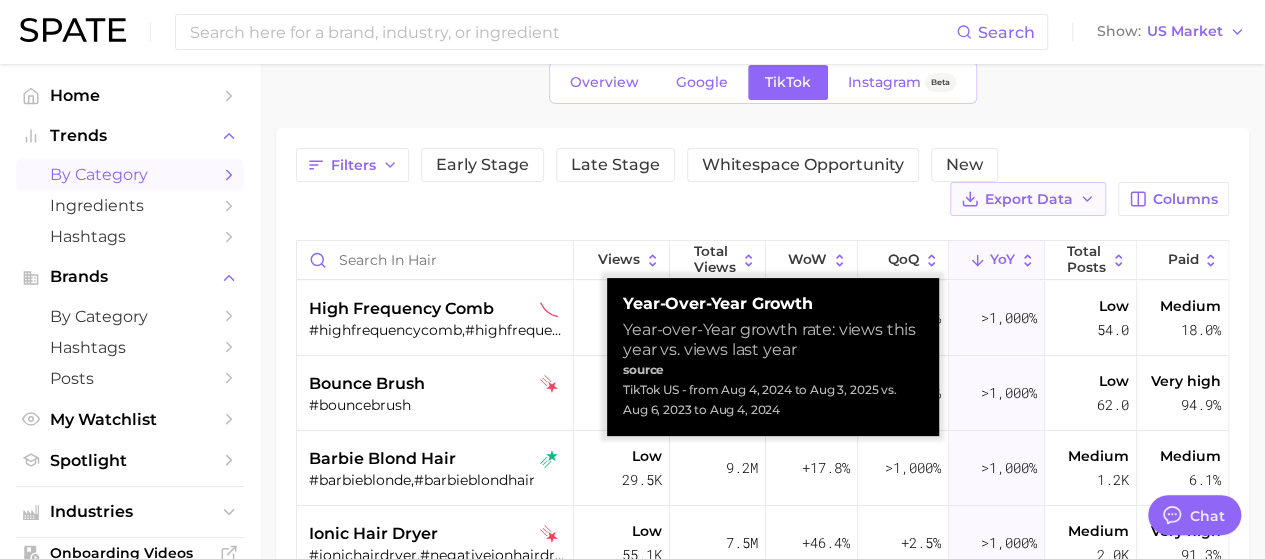 scroll, scrollTop: 68, scrollLeft: 0, axis: vertical 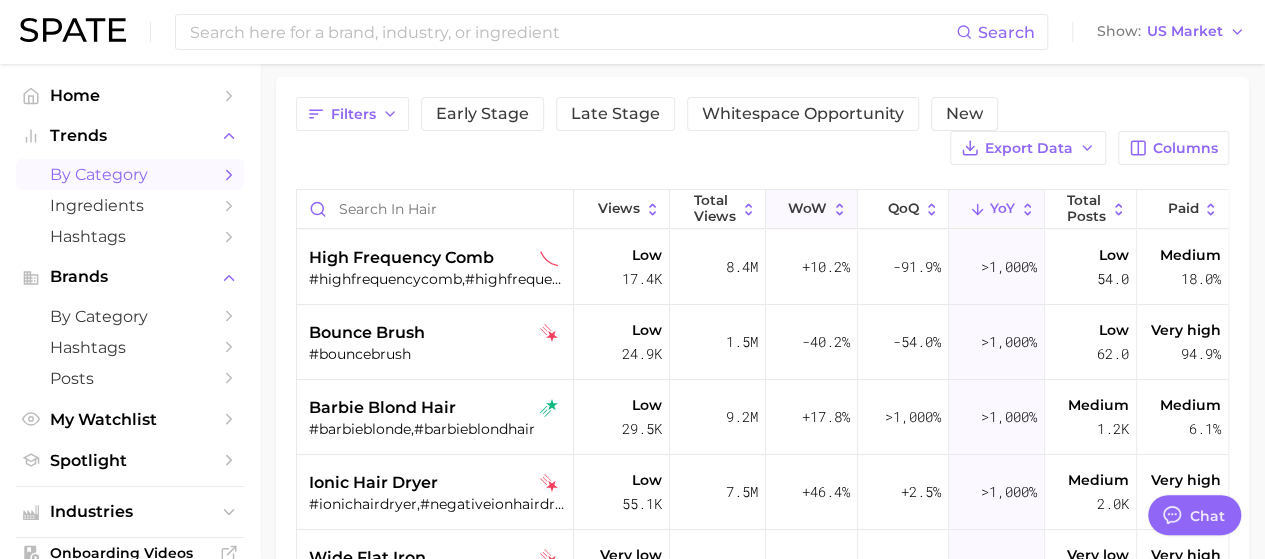 click on "WoW" at bounding box center (807, 209) 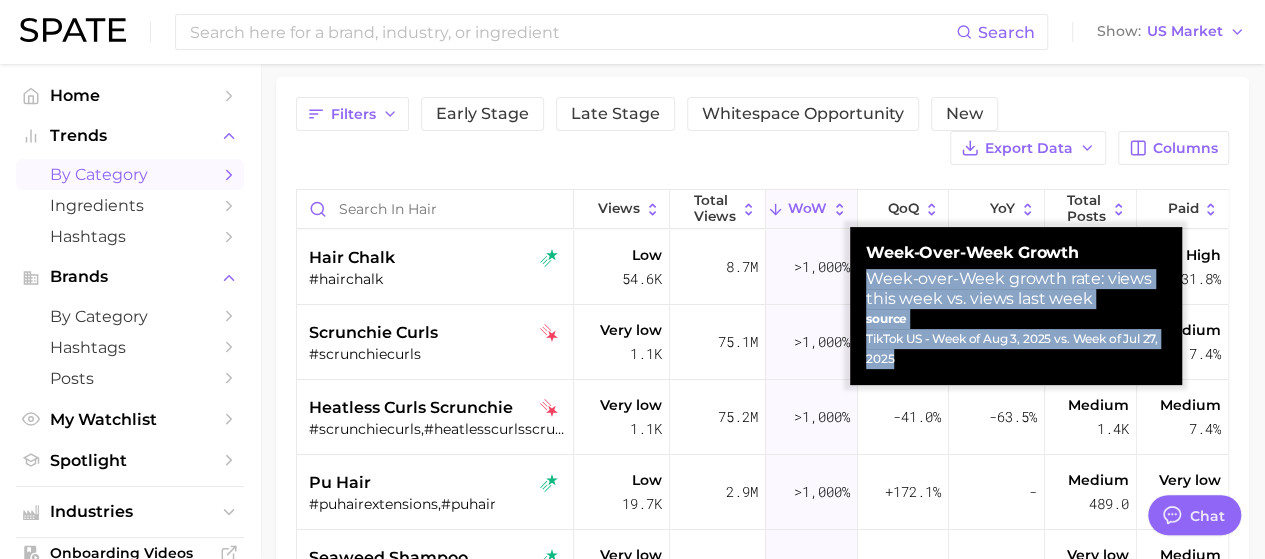 drag, startPoint x: 869, startPoint y: 279, endPoint x: 982, endPoint y: 355, distance: 136.18002 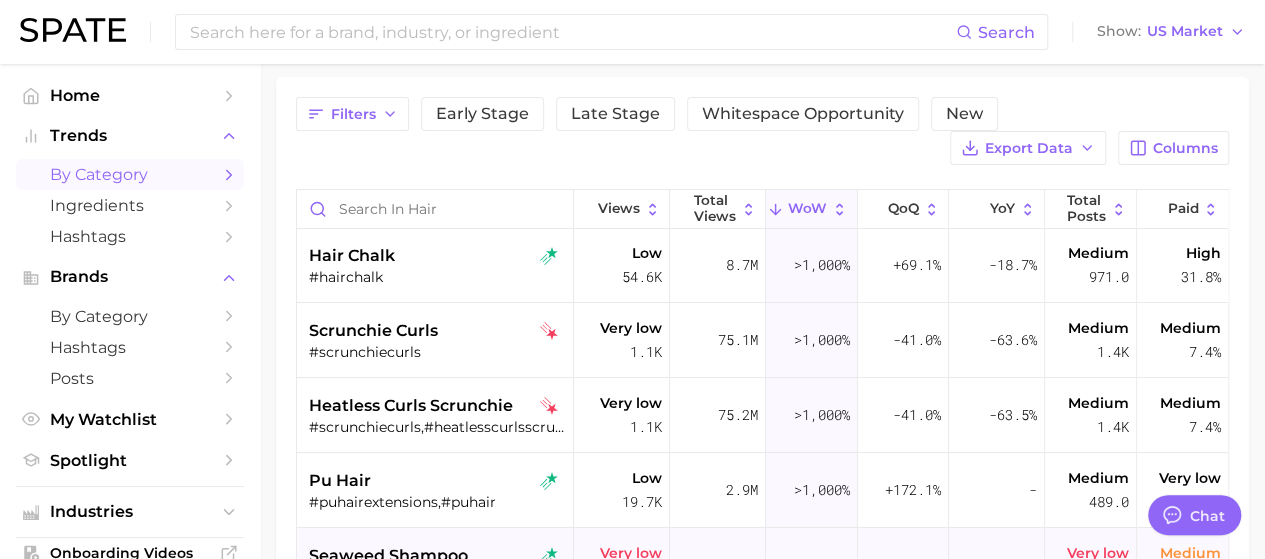 scroll, scrollTop: 0, scrollLeft: 0, axis: both 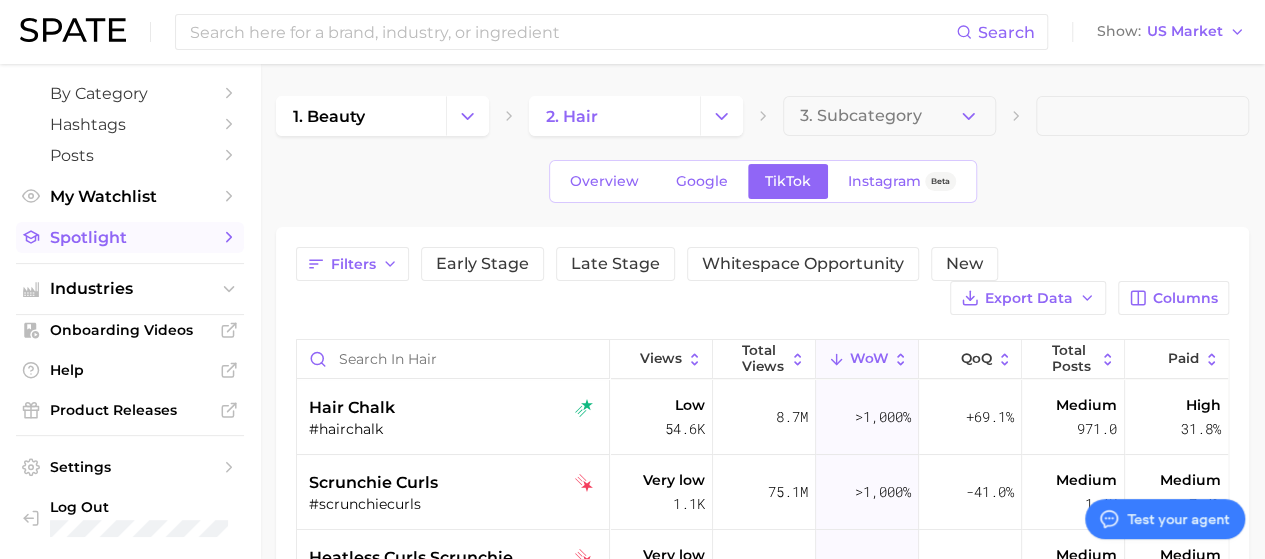 click on "Spotlight" at bounding box center [130, 237] 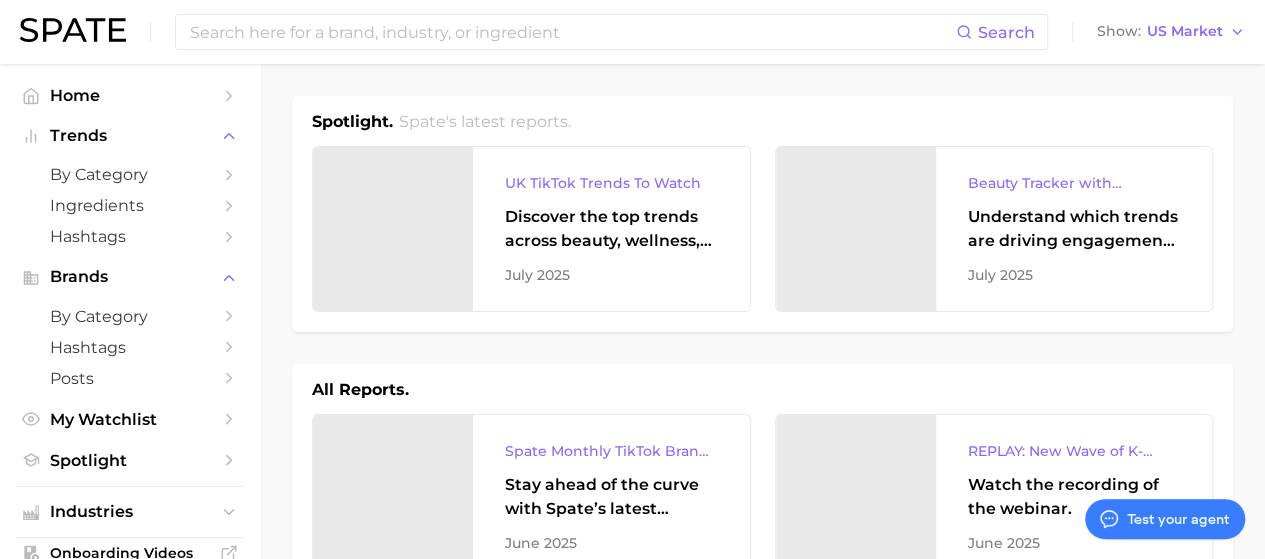 type on "x" 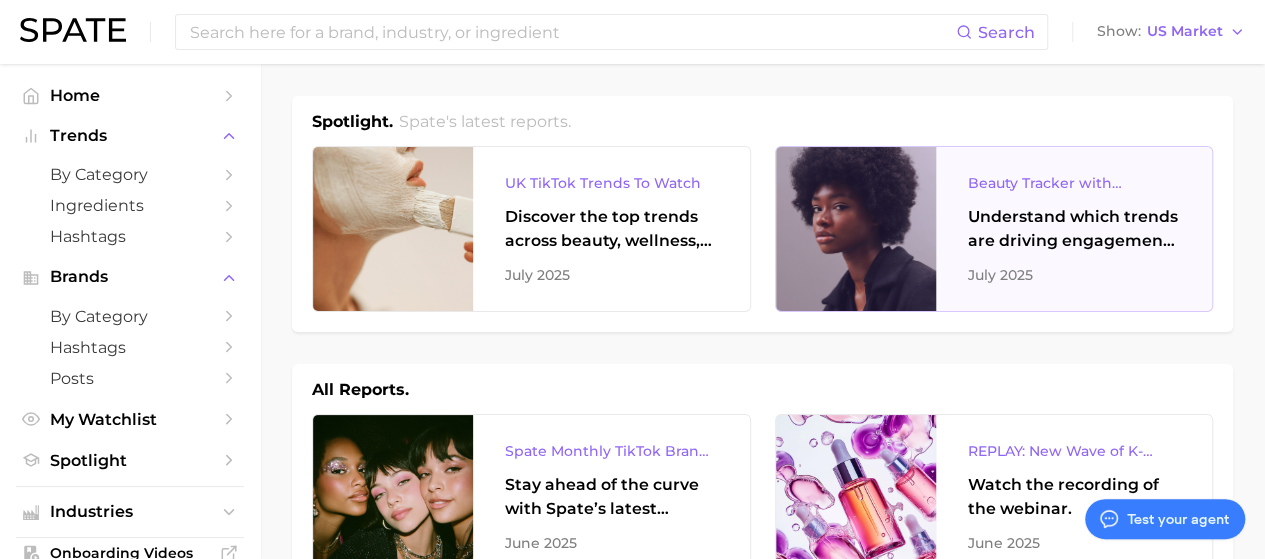 click on "Understand which trends are driving engagement across platforms in the skin, hair, makeup, and fragrance categories." at bounding box center [1074, 229] 